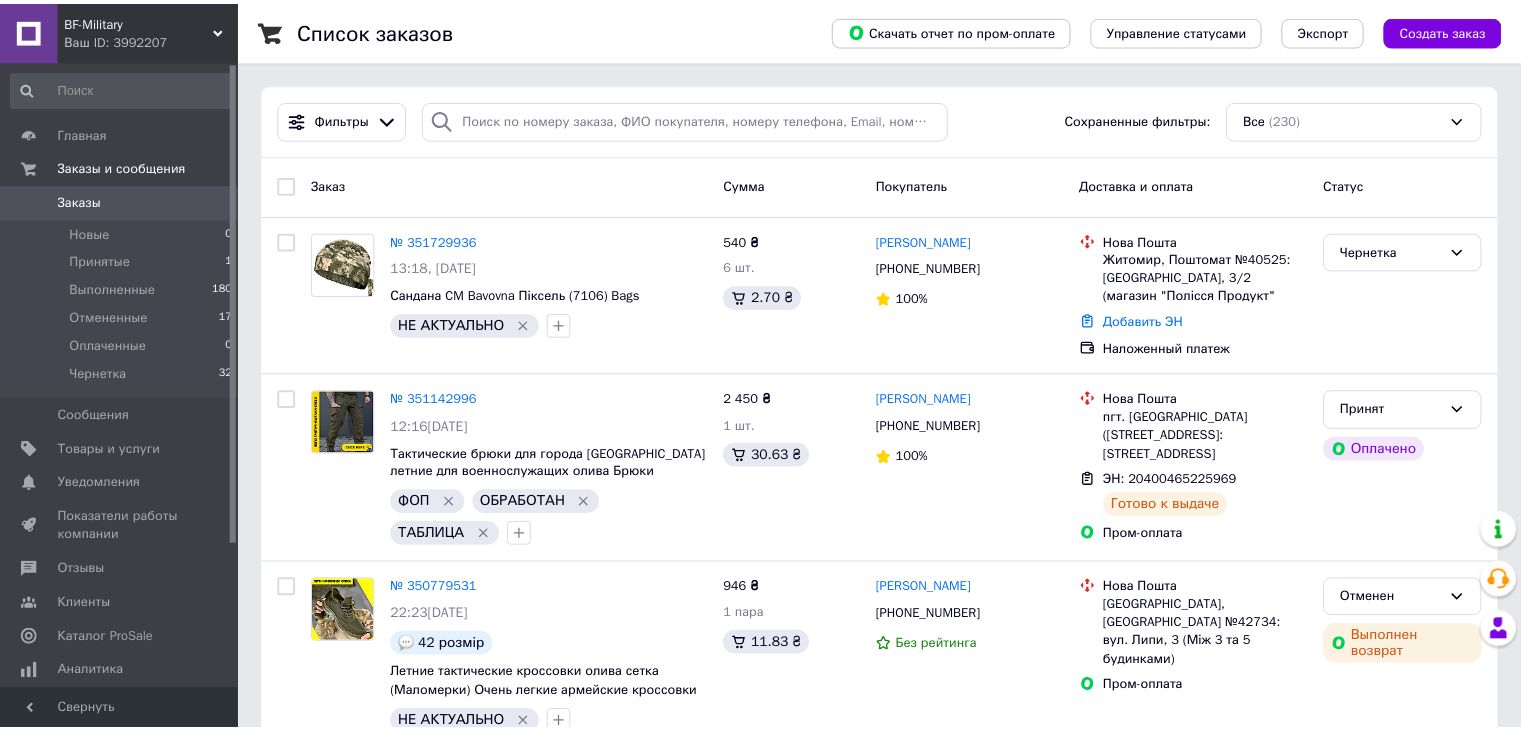 scroll, scrollTop: 0, scrollLeft: 0, axis: both 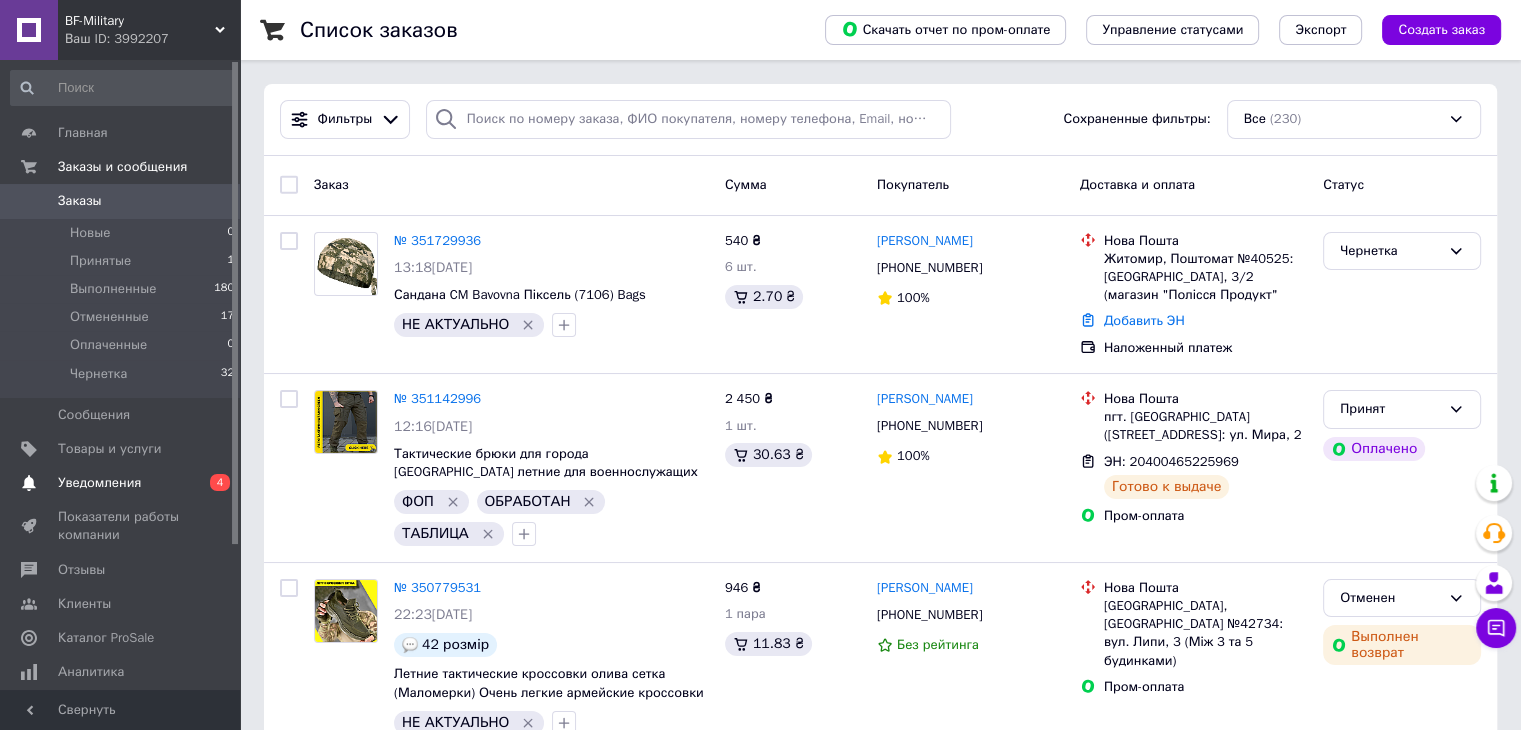 click on "Уведомления" at bounding box center (99, 483) 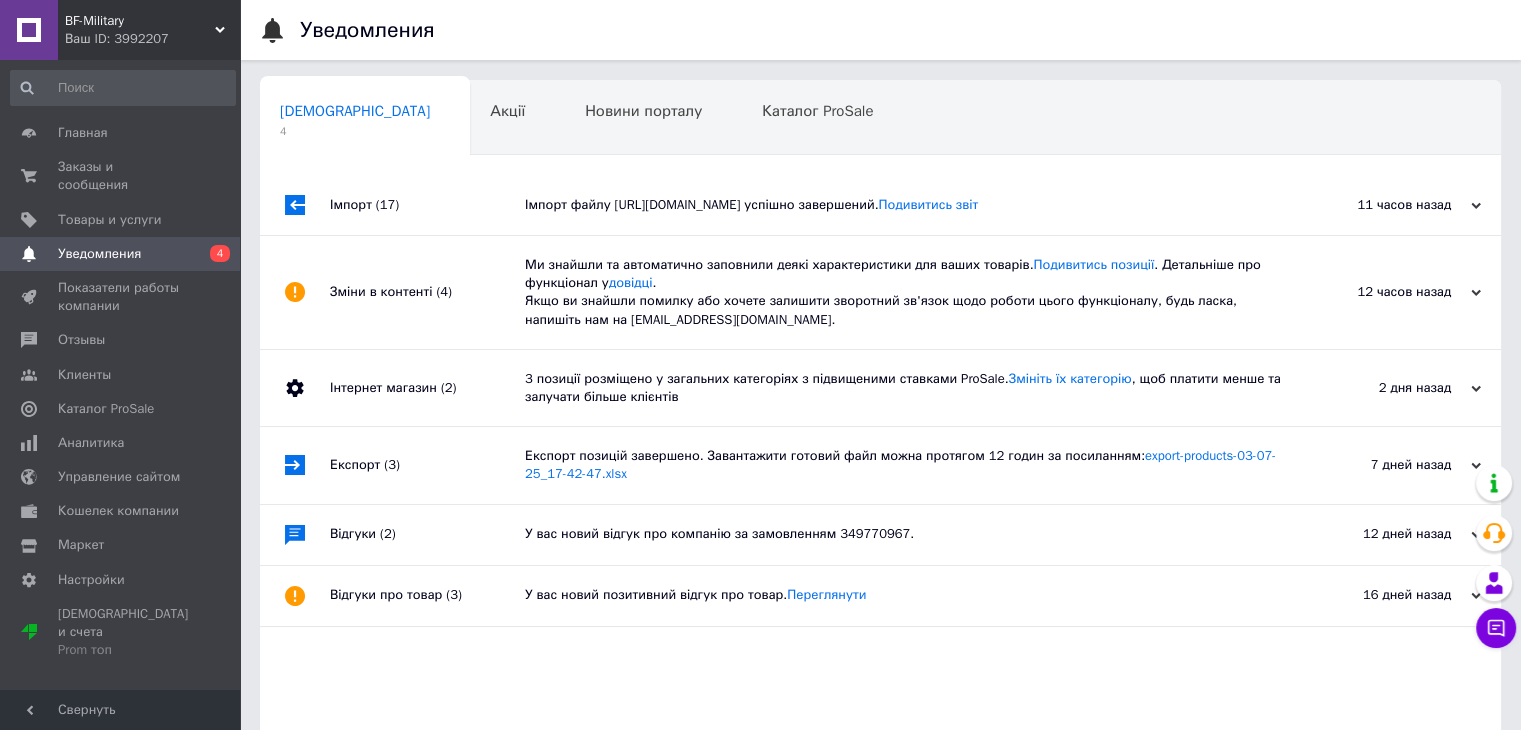 click on "Ми знайшли та автоматично заповнили деякі характеристики для ваших товарів.  Подивитись позиції . Детальніше про функціонал у  довідці . Якщо ви знайшли помилку або хочете залишити зворотний зв'язок щодо роботи цього функціоналу, будь ласка, напишіть нам на moderation@prom.ua." at bounding box center [903, 292] 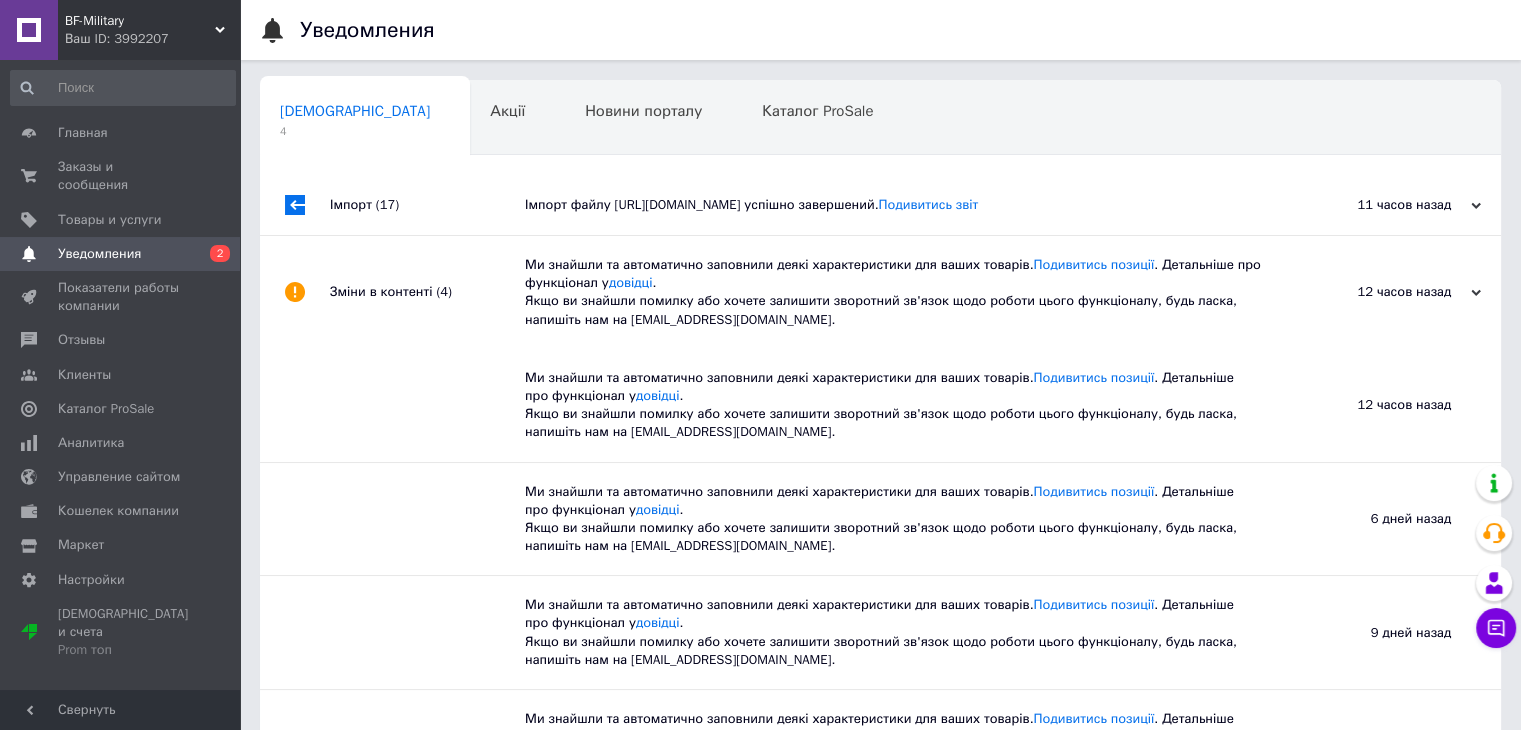 click on "Імпорт файлу https://gurt.camotec.ua/offer-list-yml.xml успішно завершений.  Подивитись звіт" at bounding box center (903, 205) 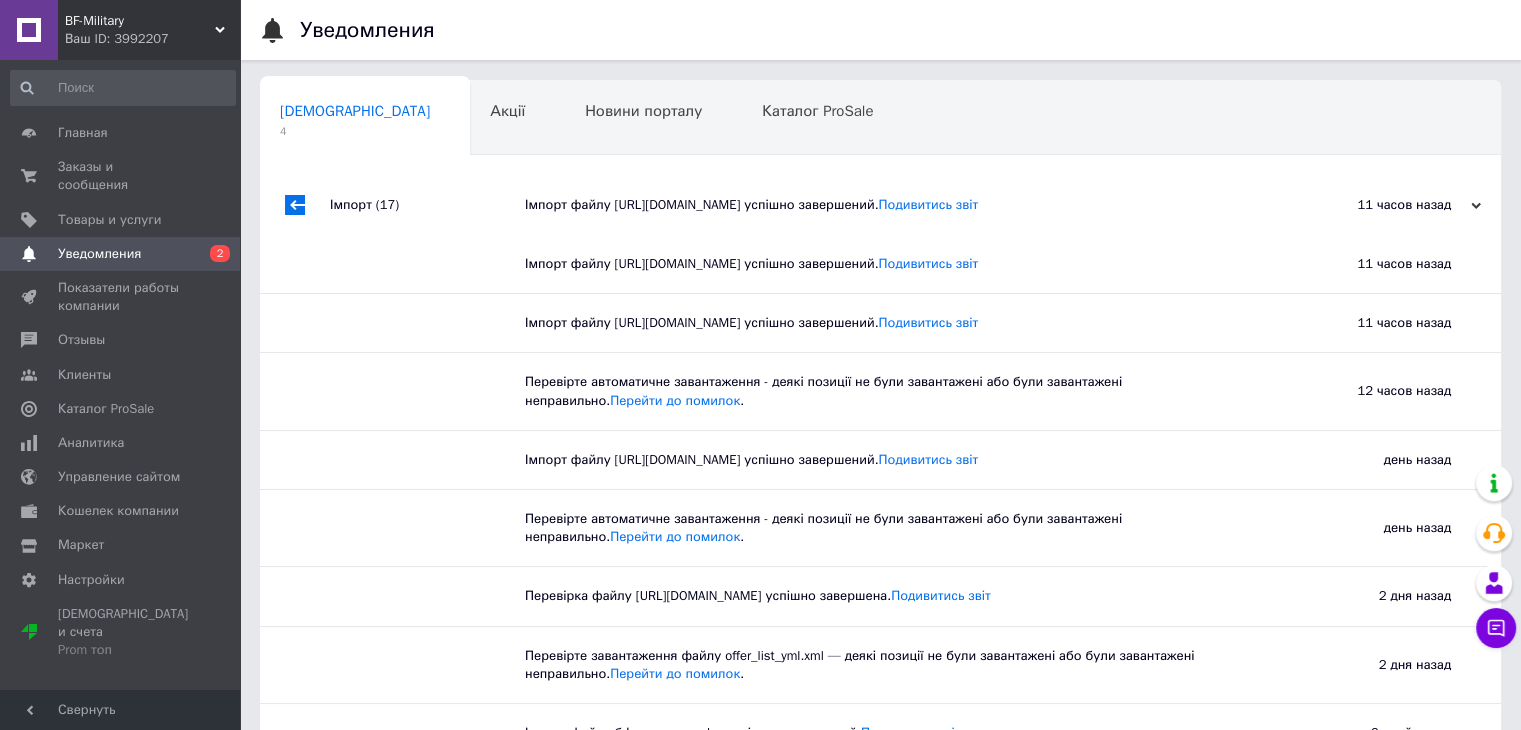 click on "BF-Military" at bounding box center [140, 21] 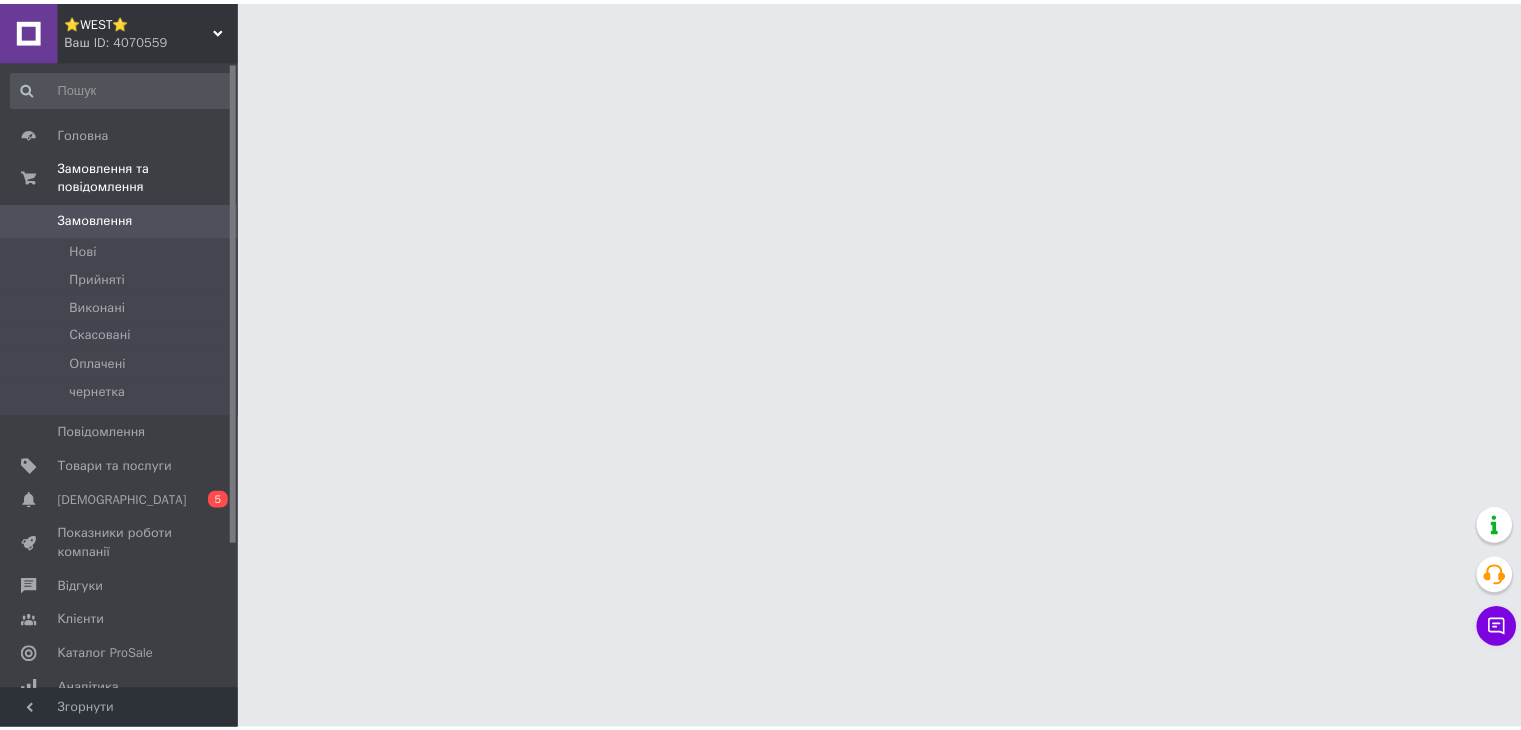 scroll, scrollTop: 0, scrollLeft: 0, axis: both 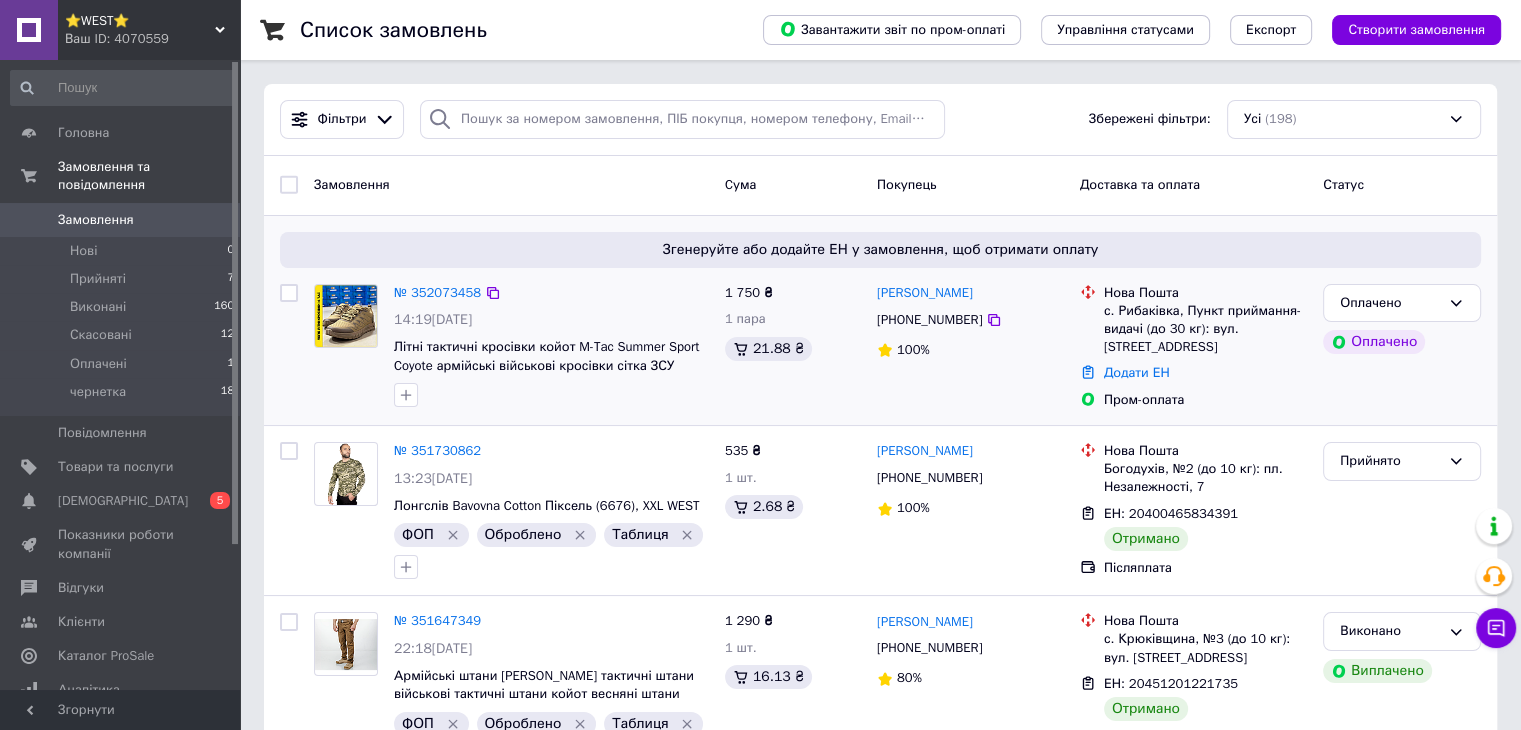 click on "№ 352073458 14:19, 10.07.2025 Літні тактичні кросівки койот M-Tac Summer Sport Coyote армійські військові кросівки сітка ЗСУ WEST 43" at bounding box center [551, 346] 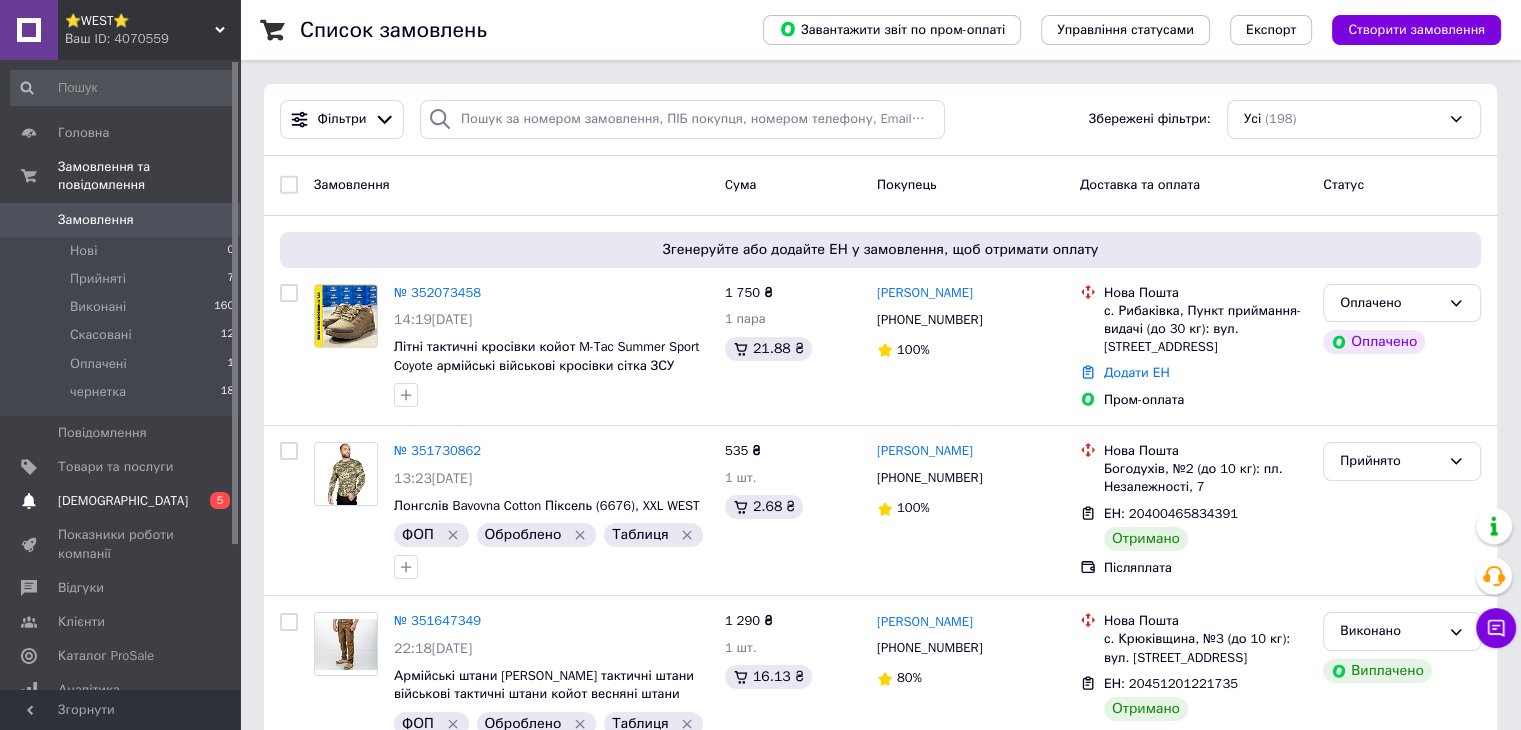 click on "5" at bounding box center (220, 500) 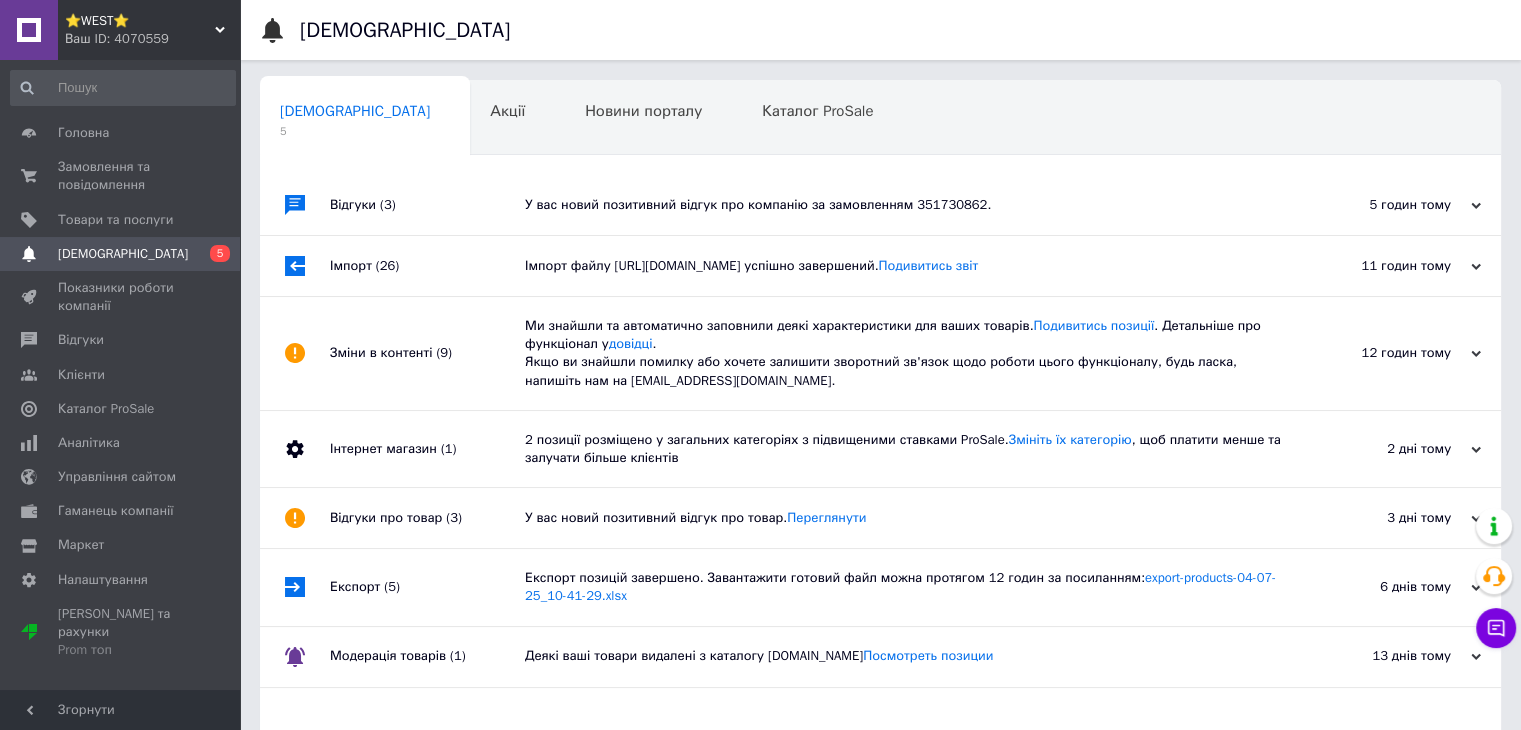 click on "Ми знайшли та автоматично заповнили деякі характеристики для ваших товарів.  Подивитись позиції . Детальніше про функціонал у  довідці . Якщо ви знайшли помилку або хочете залишити зворотний зв'язок щодо роботи цього функціоналу, будь ласка, напишіть нам на moderation@prom.ua." at bounding box center [903, 353] 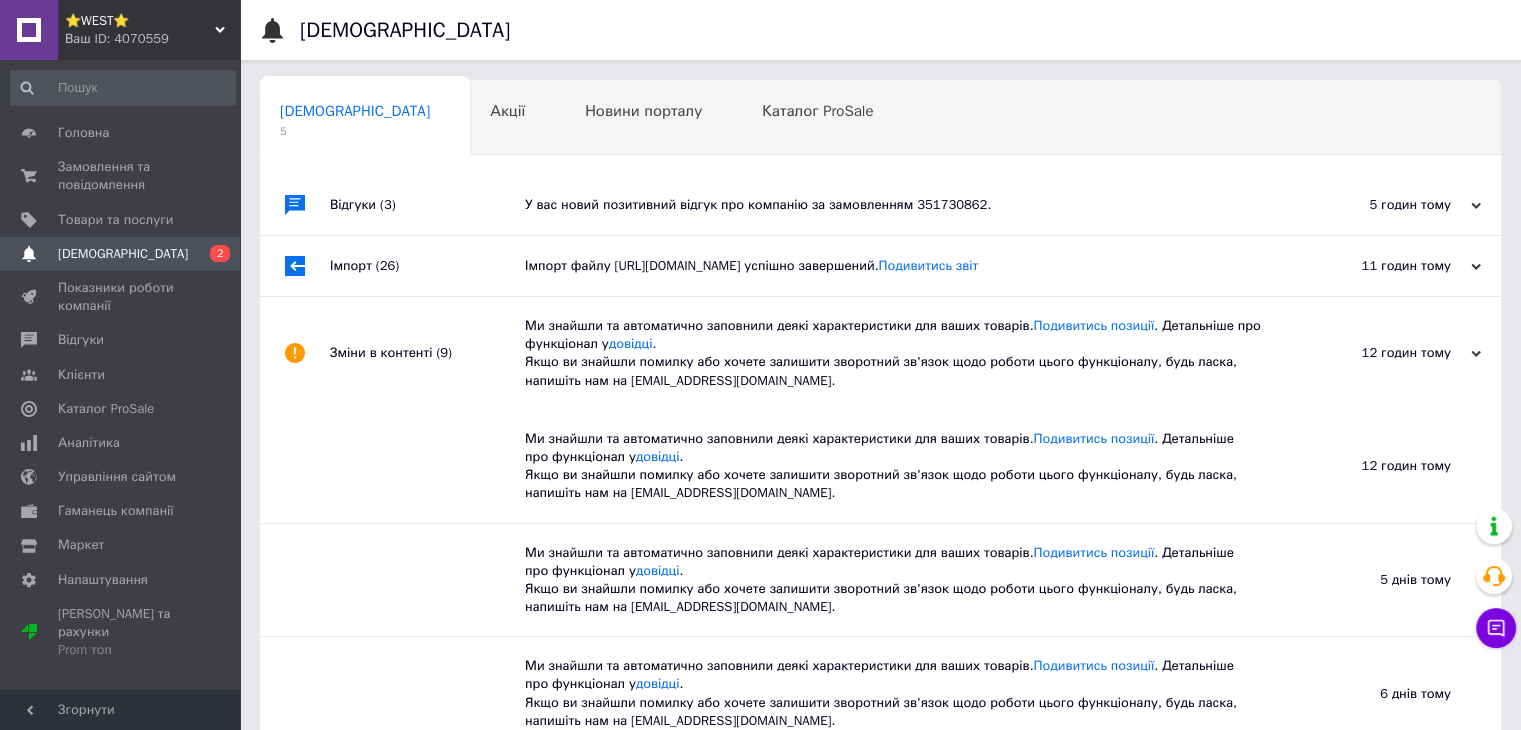 click on "Імпорт файлу https://gurt.camotec.ua/offer-list-yml.xml успішно завершений.  Подивитись звіт" at bounding box center [903, 266] 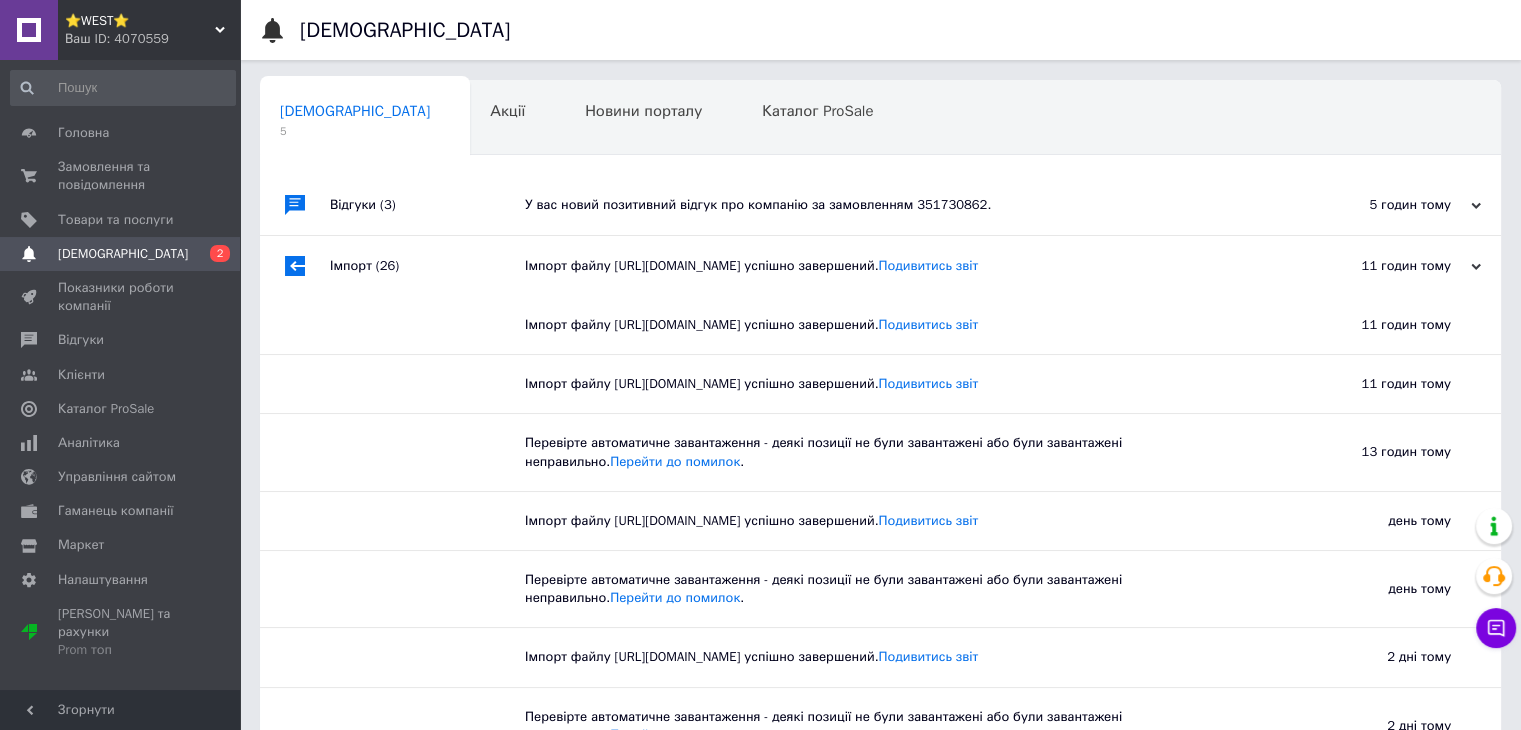 click on "У вас новий позитивний відгук про компанію за замовленням 351730862." at bounding box center [903, 205] 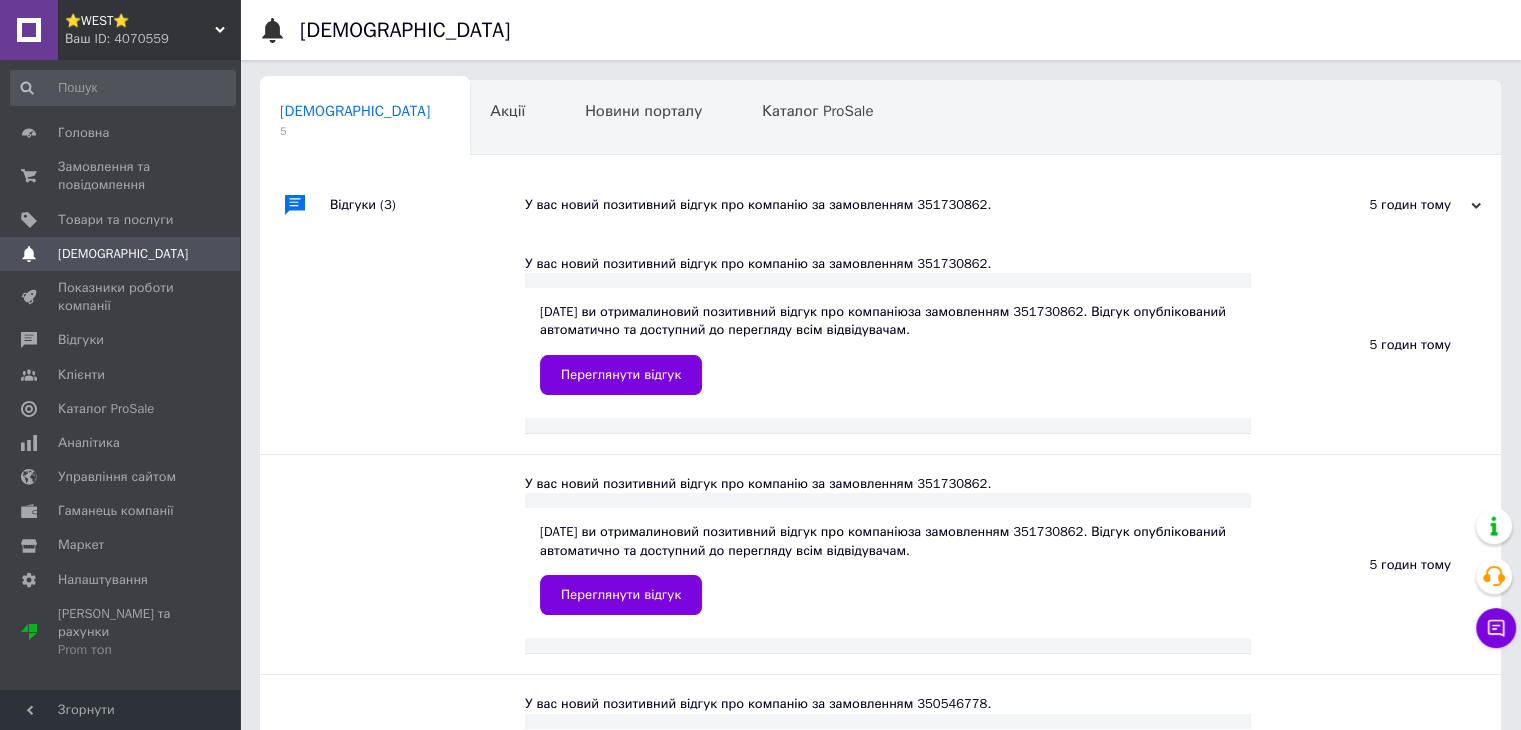 click on "Переглянути відгук" at bounding box center [888, 375] 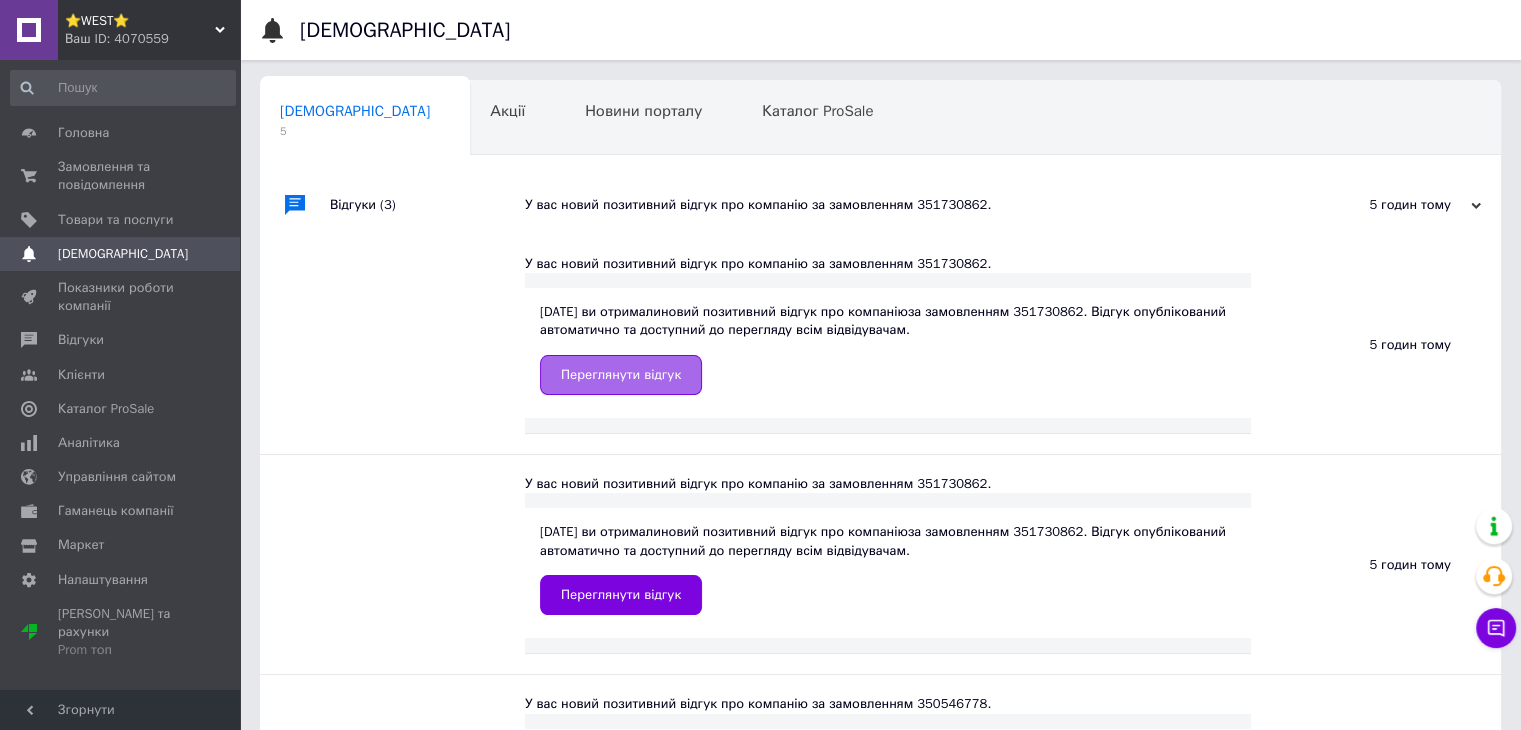 click on "Переглянути відгук" at bounding box center (621, 375) 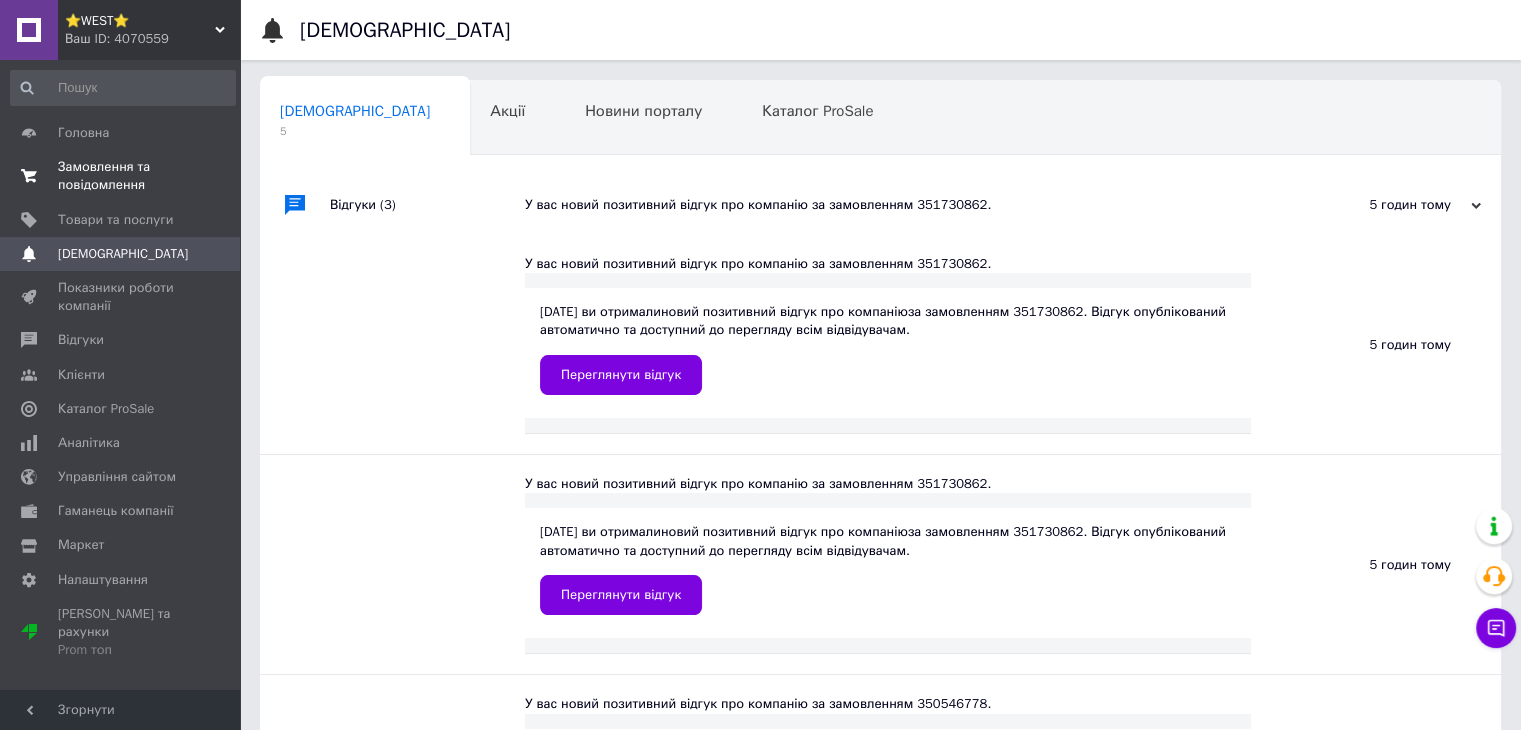 click on "Замовлення та повідомлення 0 0" at bounding box center [123, 176] 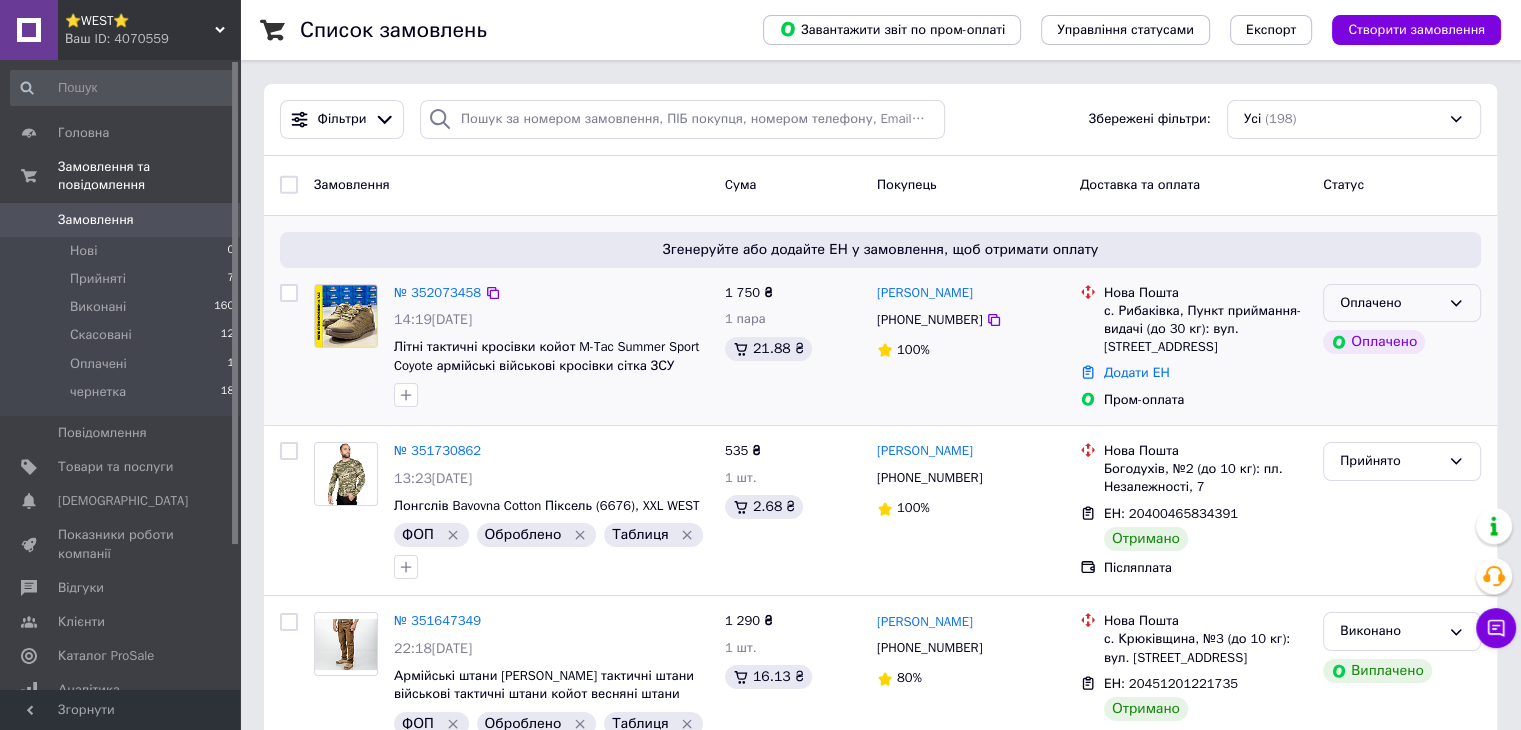 click on "Оплачено" at bounding box center [1390, 303] 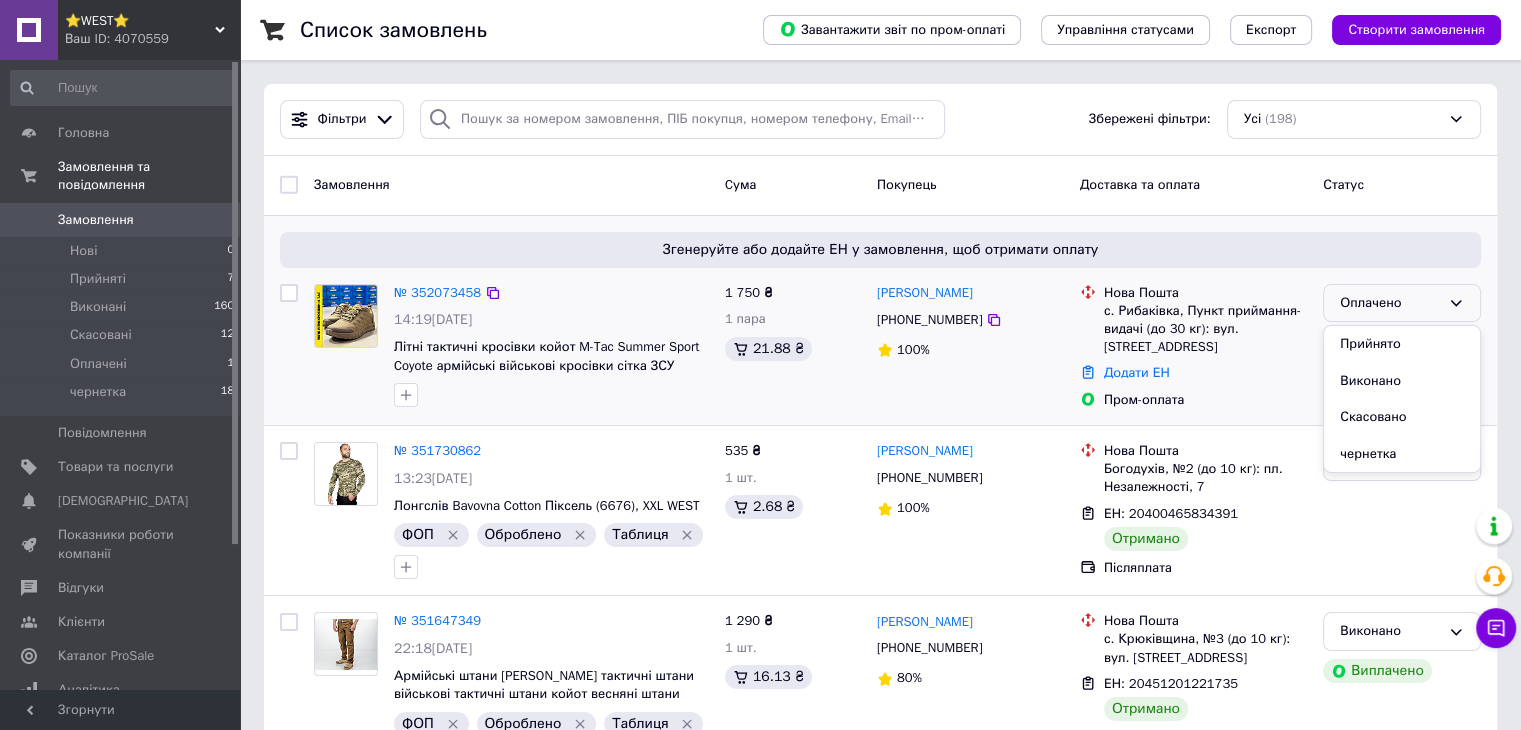 click on "Прийнято" at bounding box center [1402, 344] 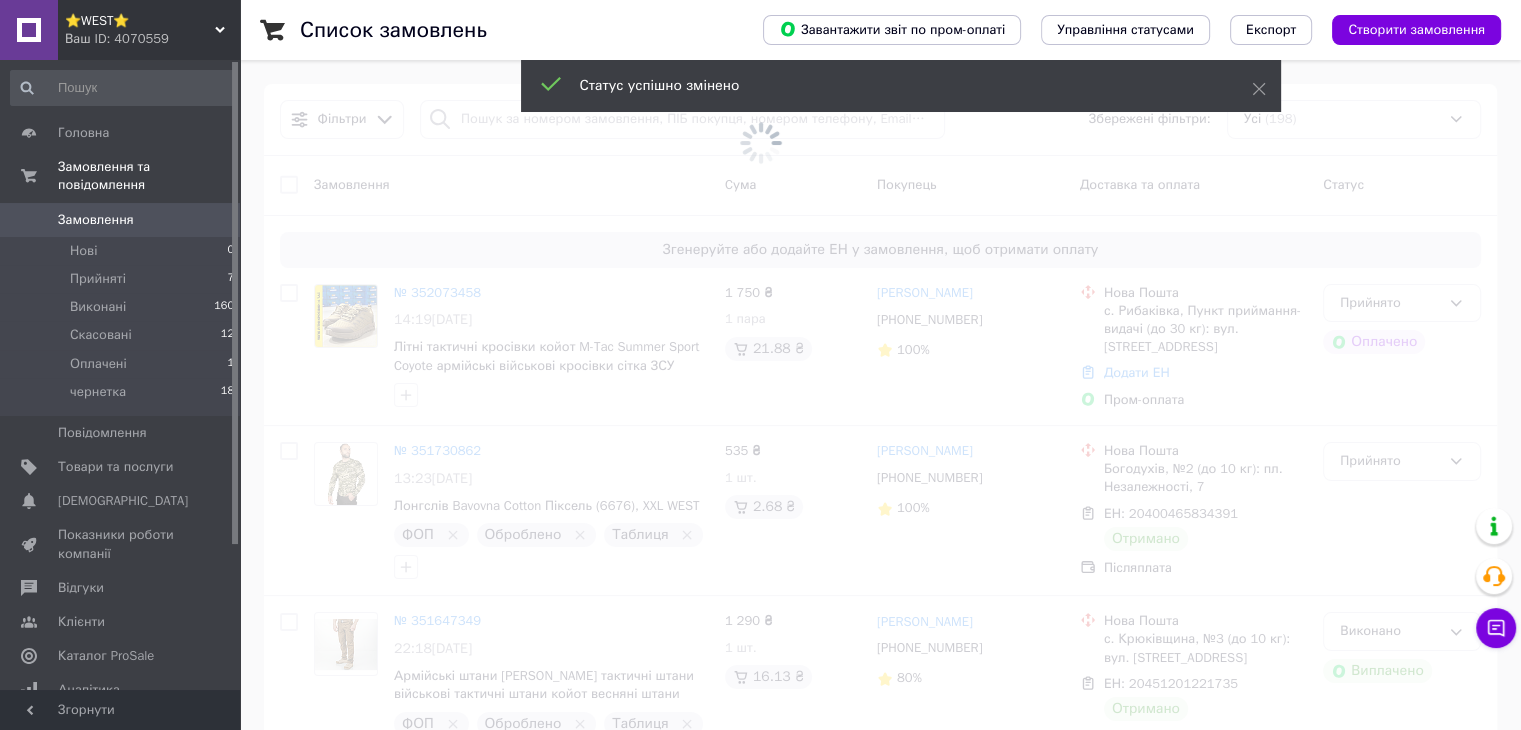 click on "⭐️WEST⭐️" at bounding box center (140, 21) 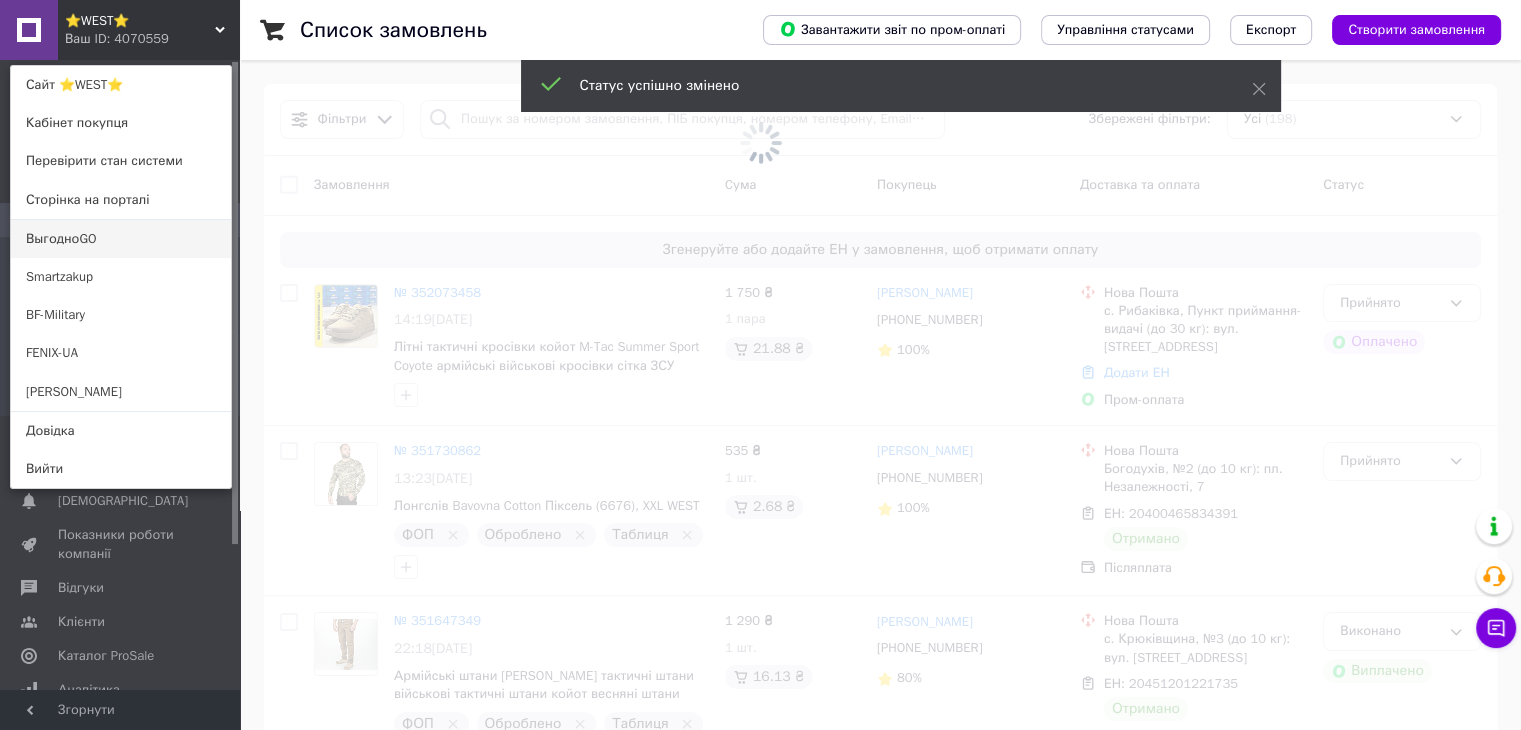 click on "ВыгодноGO" at bounding box center [121, 239] 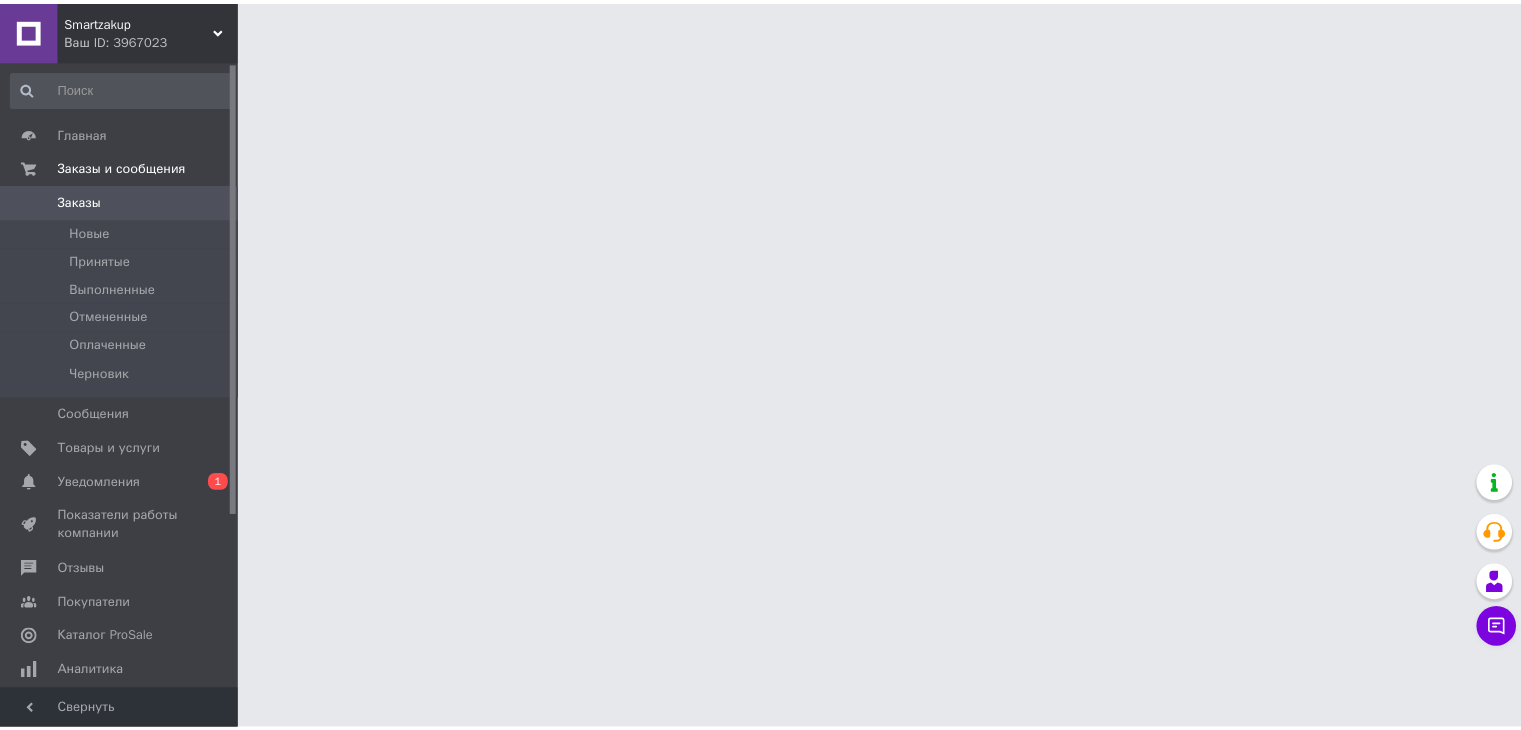 scroll, scrollTop: 0, scrollLeft: 0, axis: both 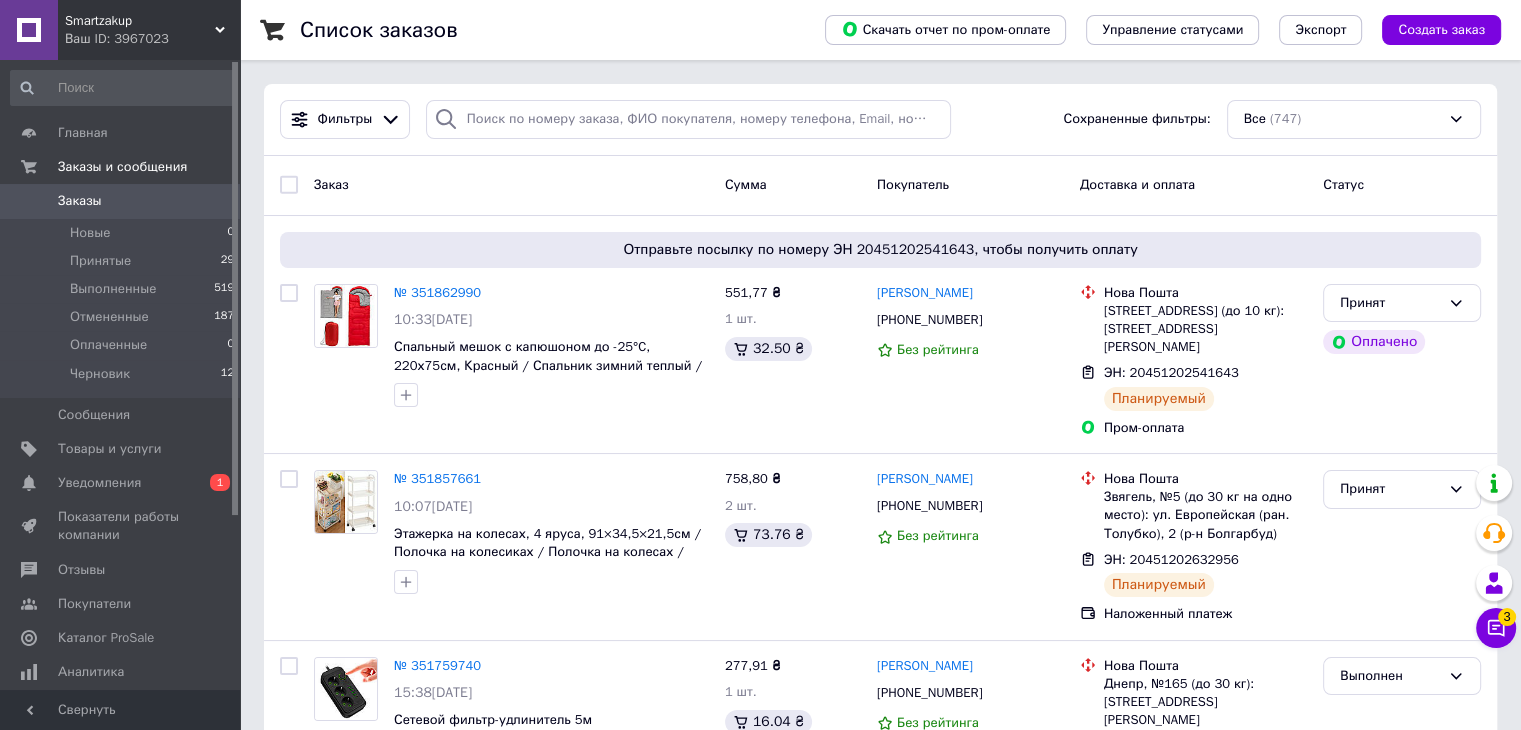 click on "Smartzakup" at bounding box center (140, 21) 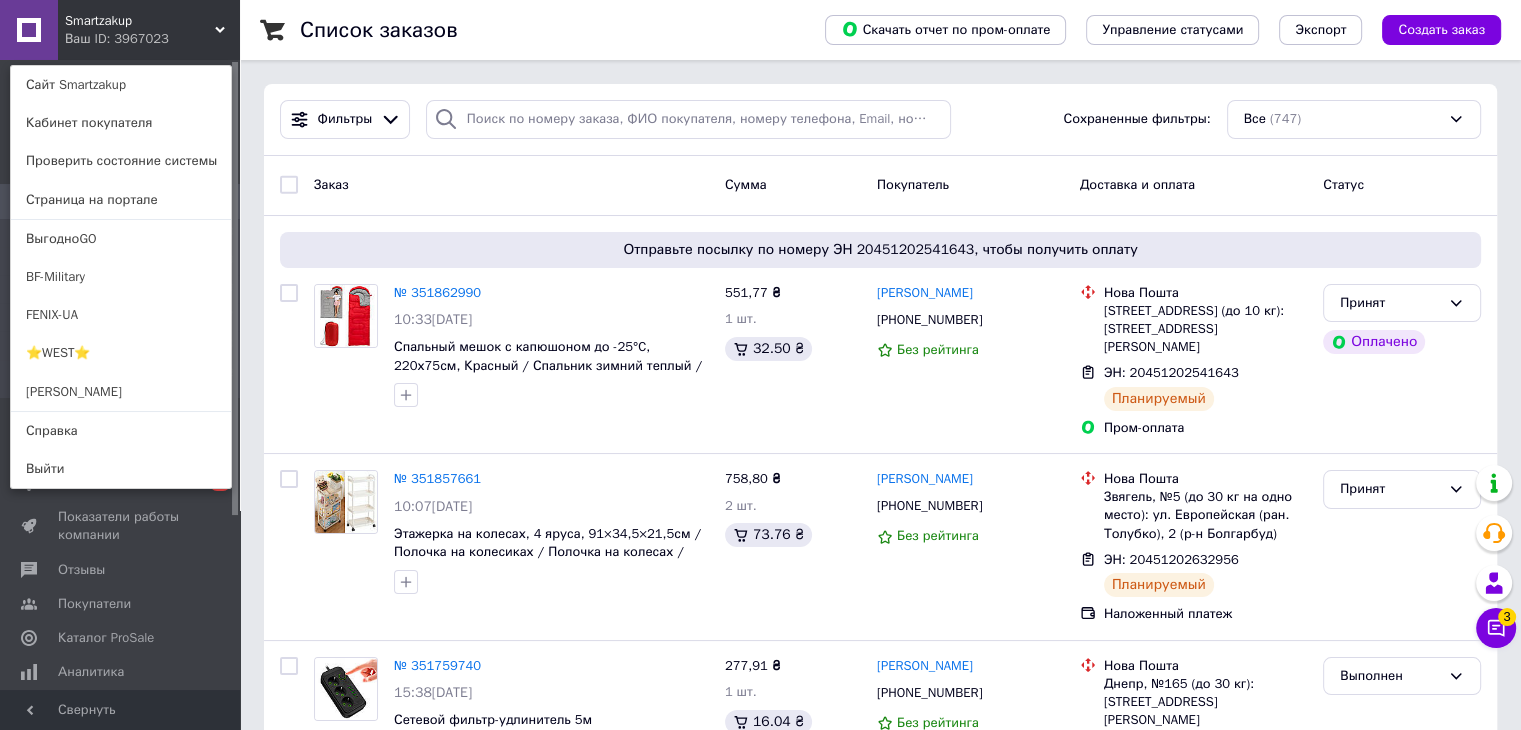 click on "FENIX-UA" at bounding box center (121, 315) 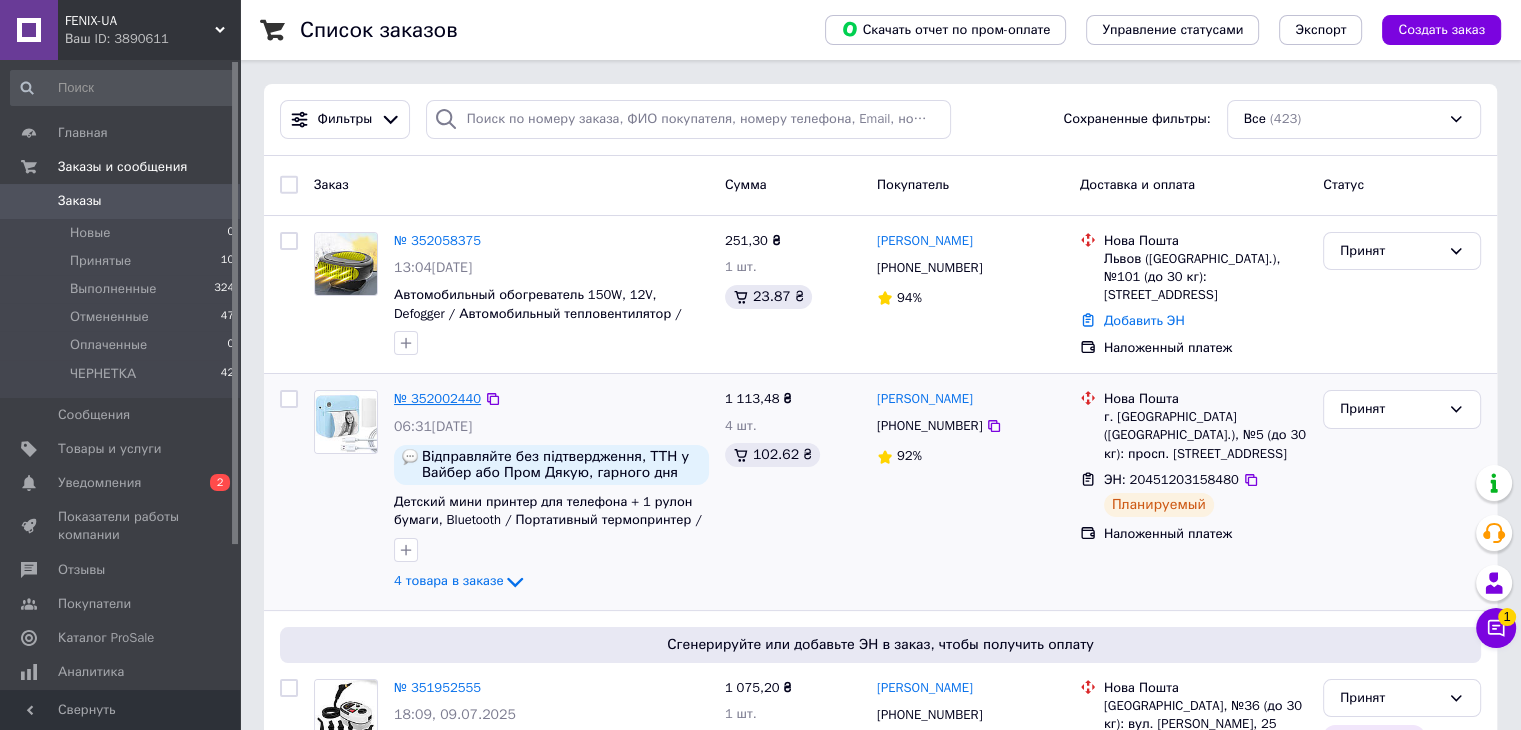 click on "№ 352002440" at bounding box center [437, 398] 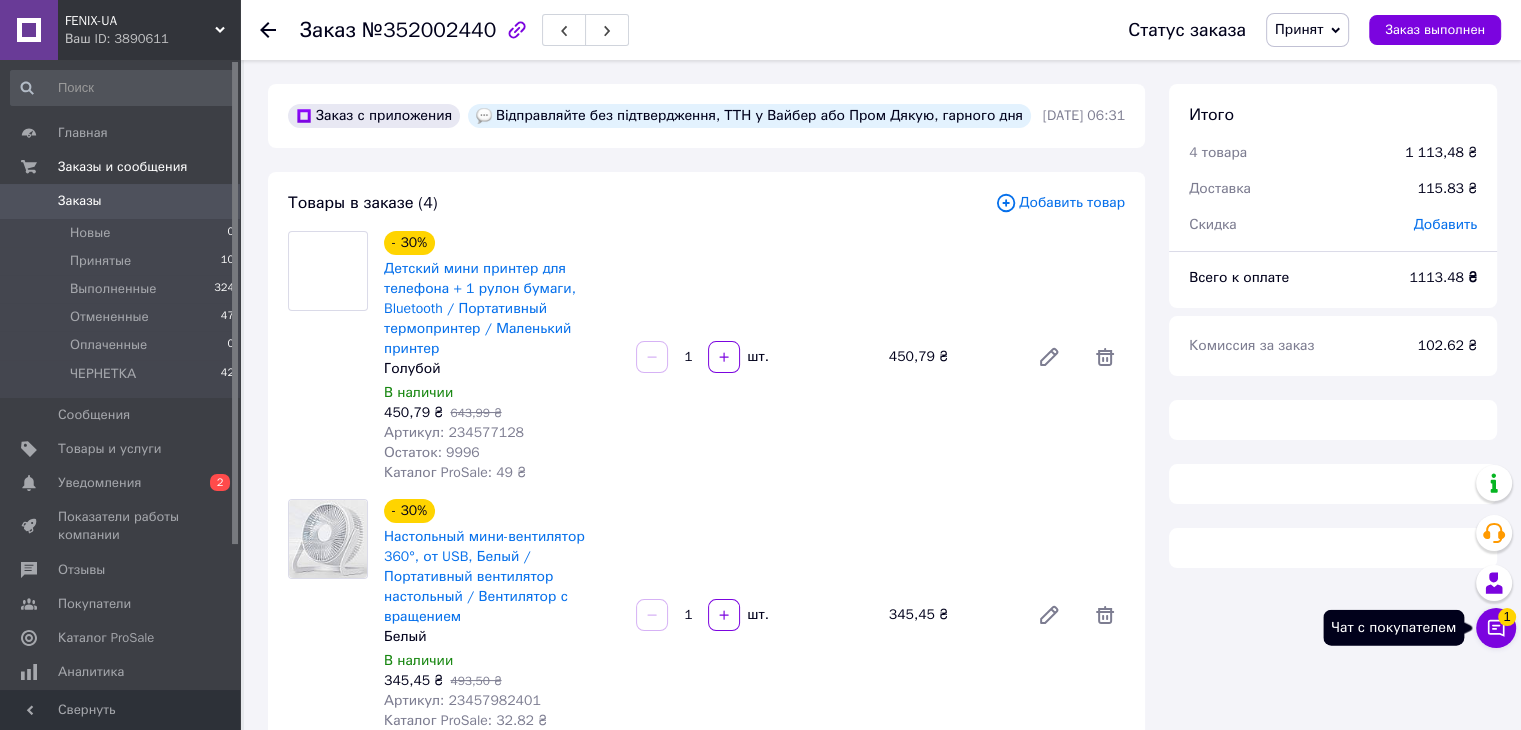 click 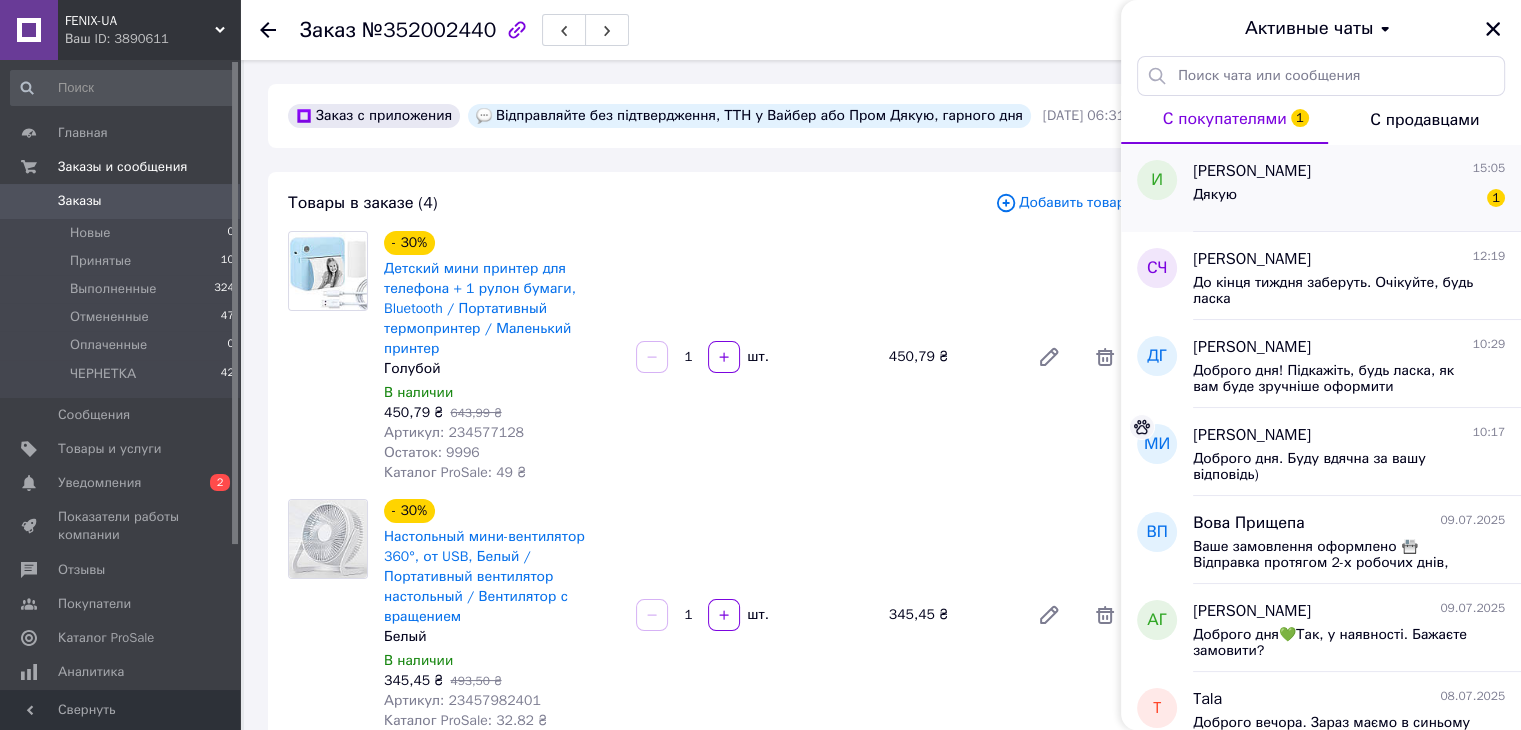click on "Дякую 1" at bounding box center [1349, 199] 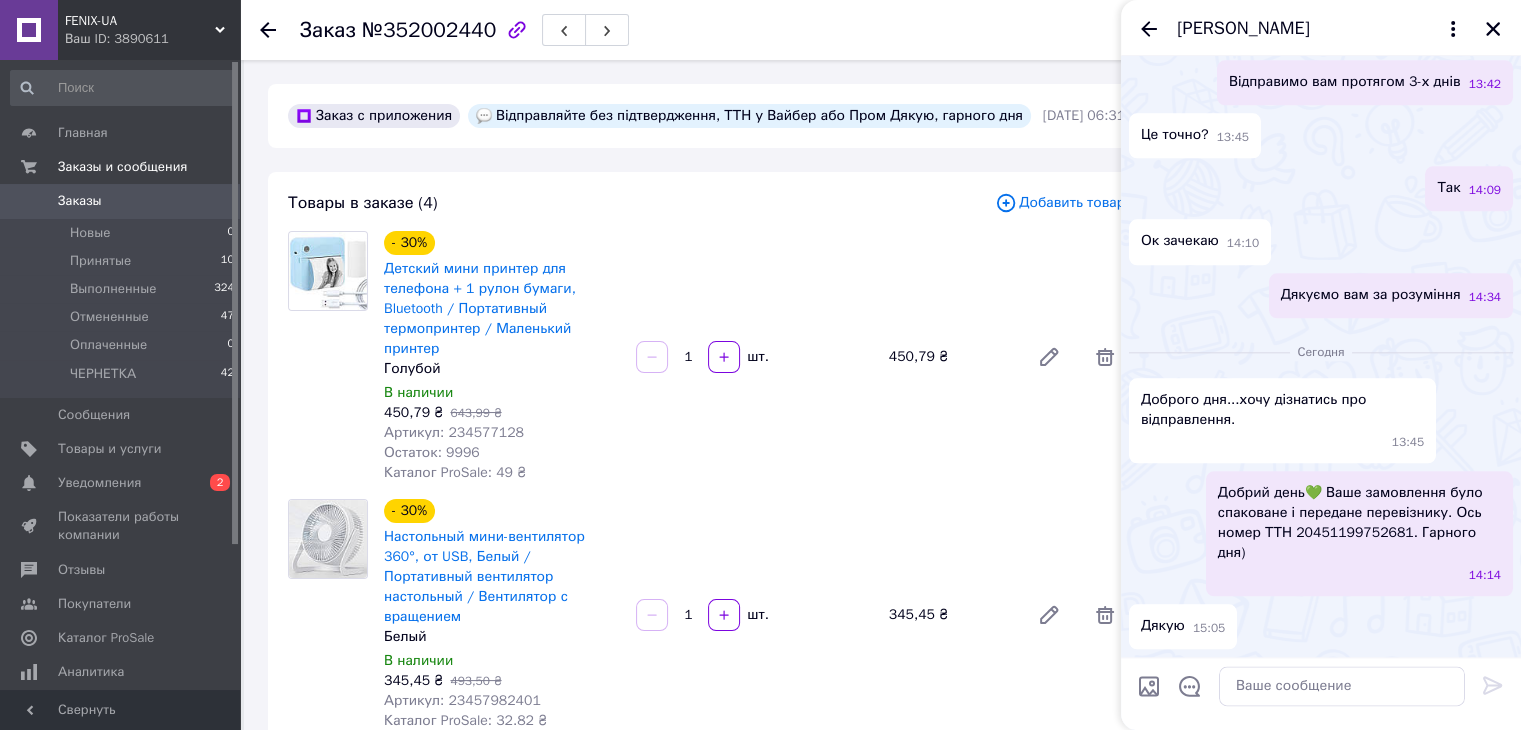 scroll, scrollTop: 3889, scrollLeft: 0, axis: vertical 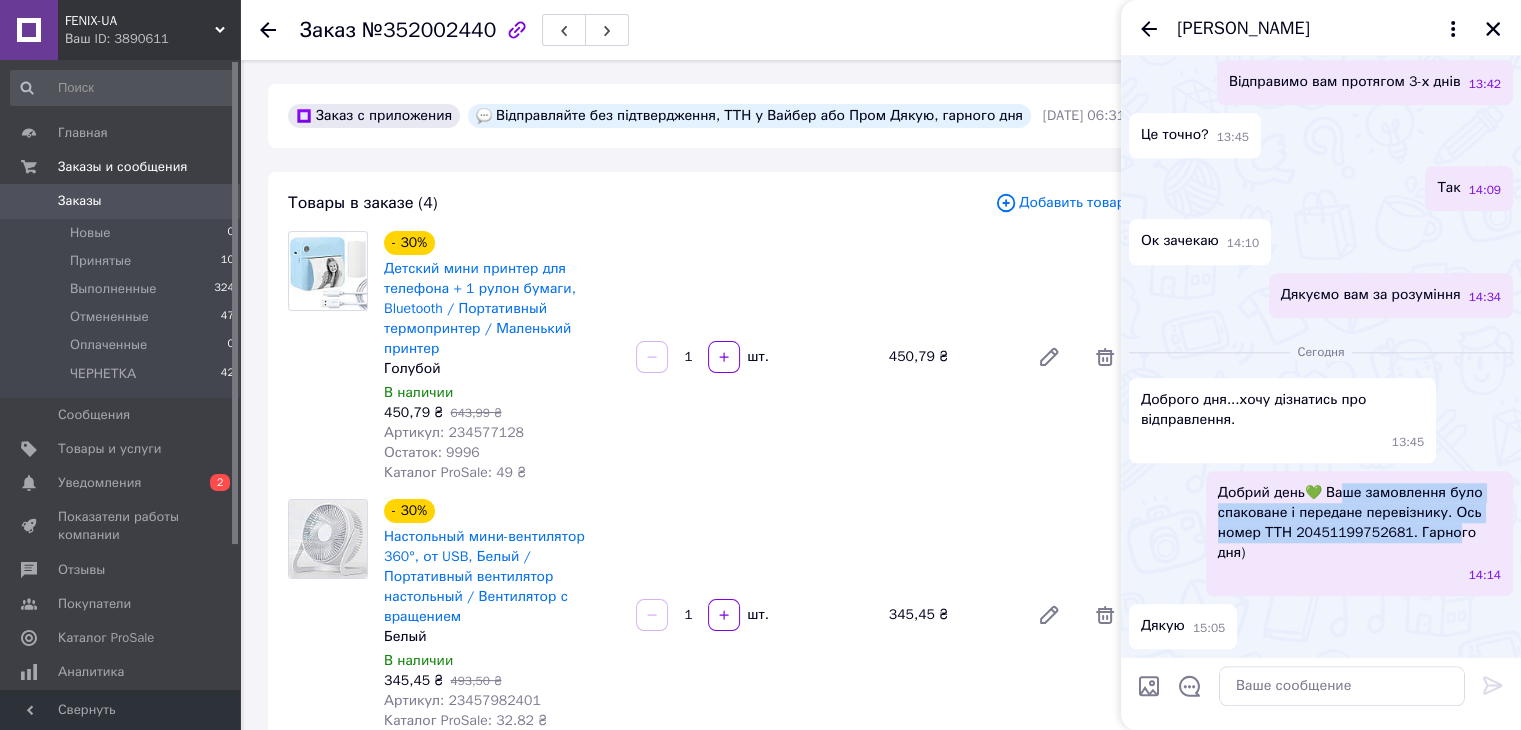 drag, startPoint x: 1344, startPoint y: 504, endPoint x: 1448, endPoint y: 555, distance: 115.83177 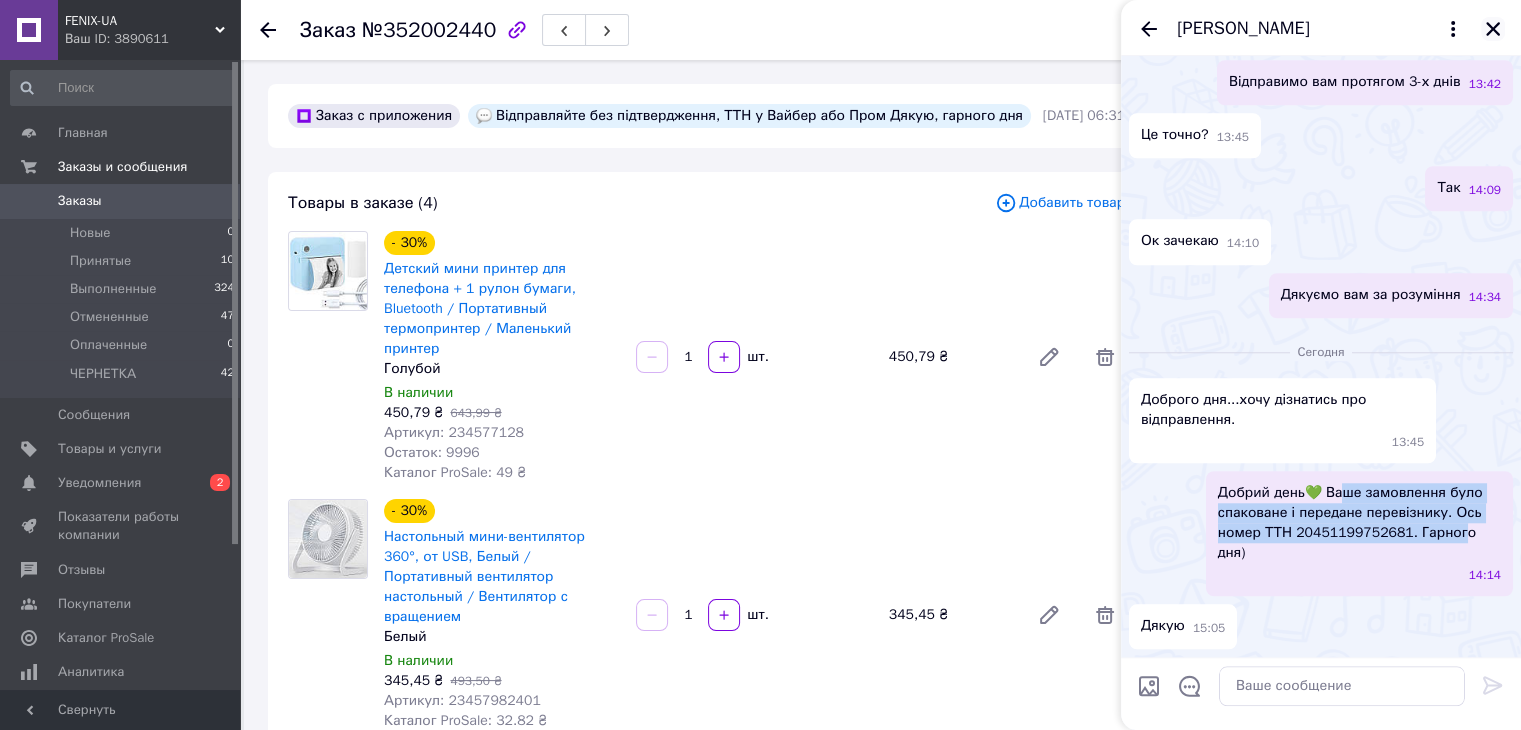 click 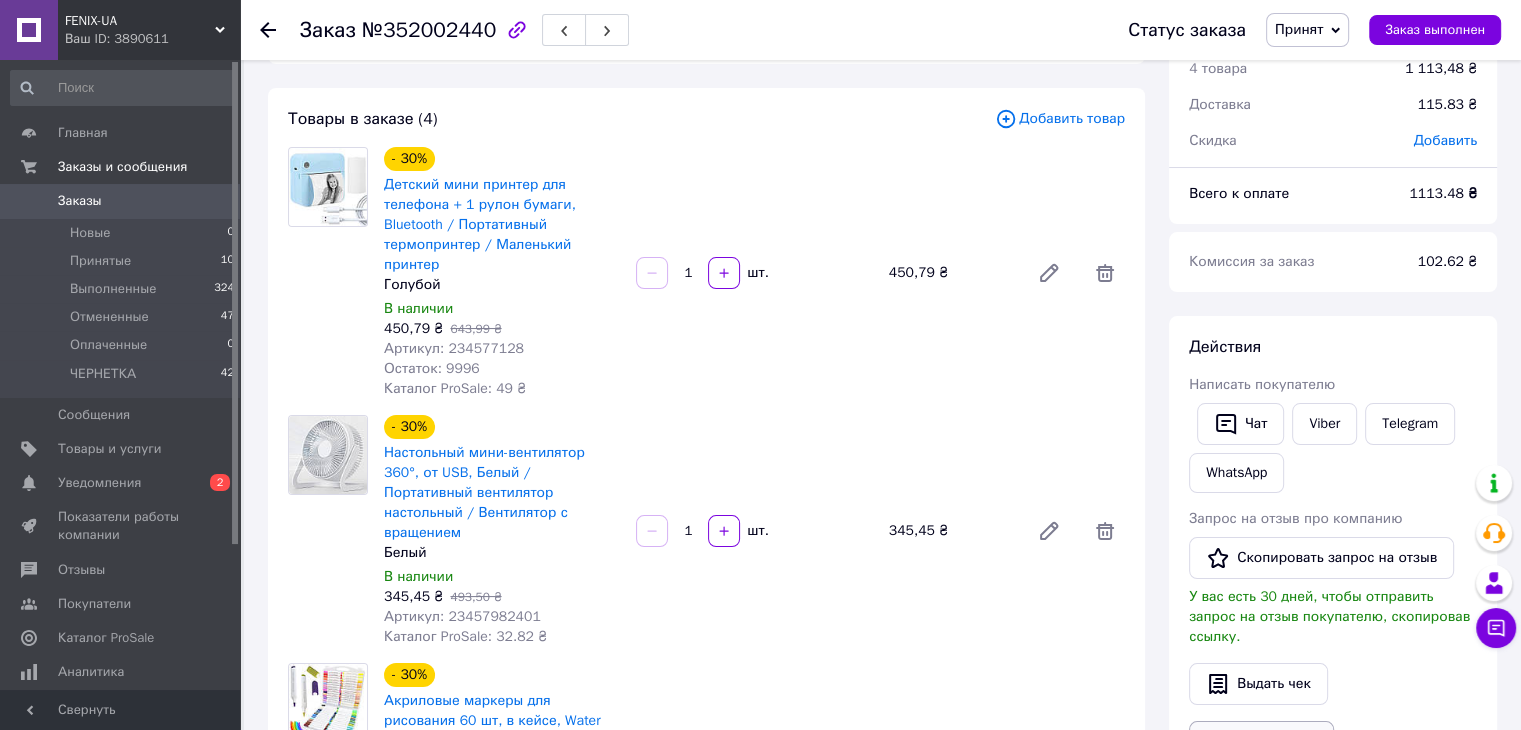 scroll, scrollTop: 200, scrollLeft: 0, axis: vertical 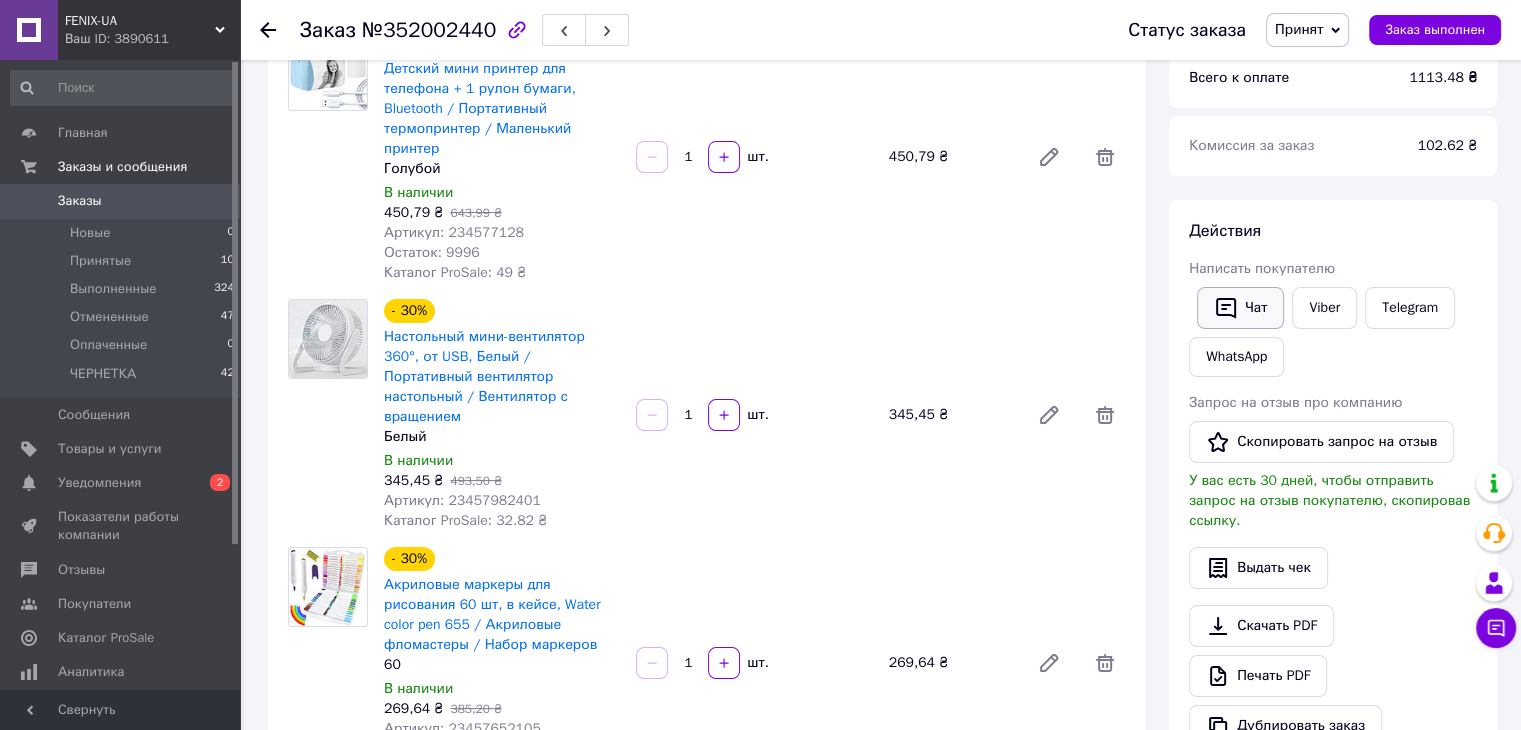 click on "Чат" at bounding box center (1240, 308) 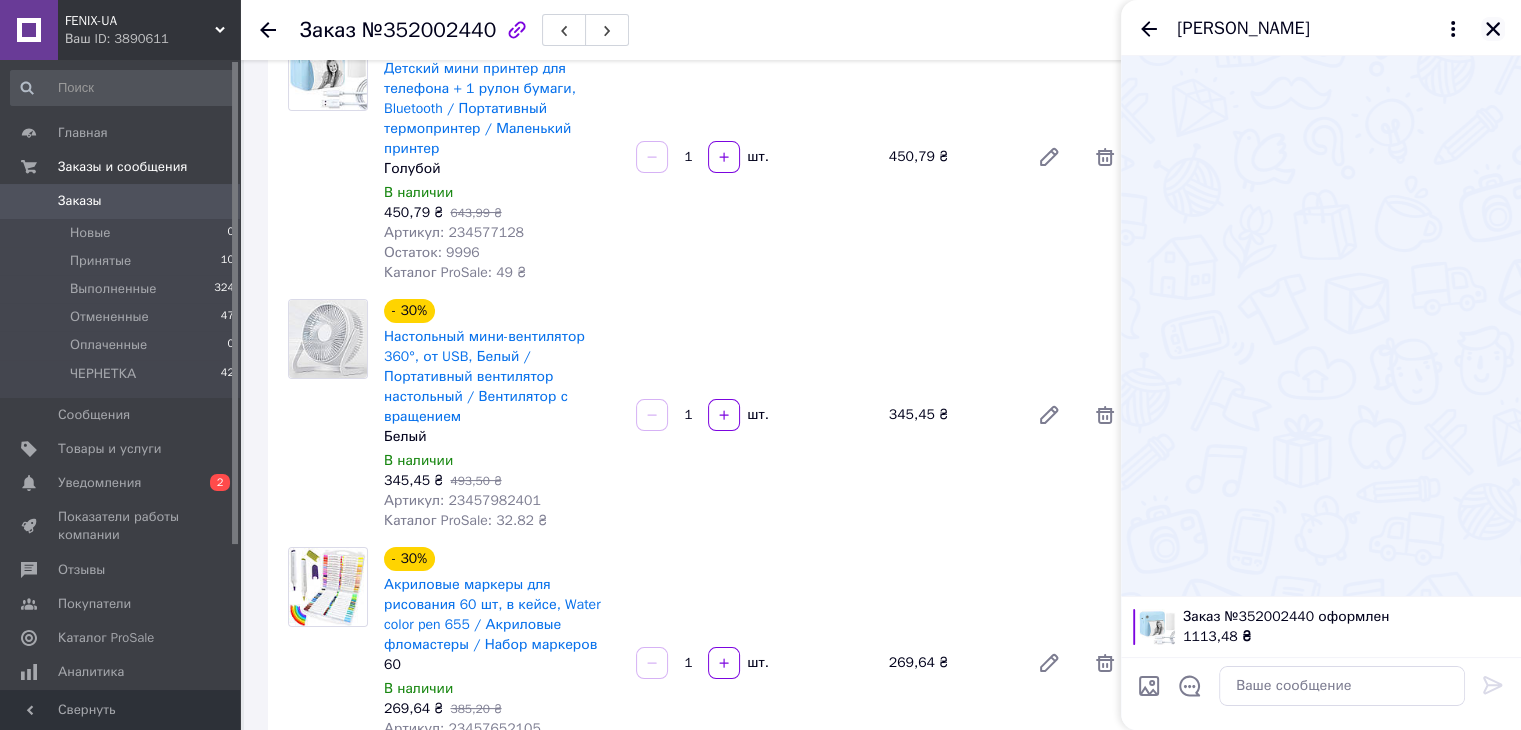 click 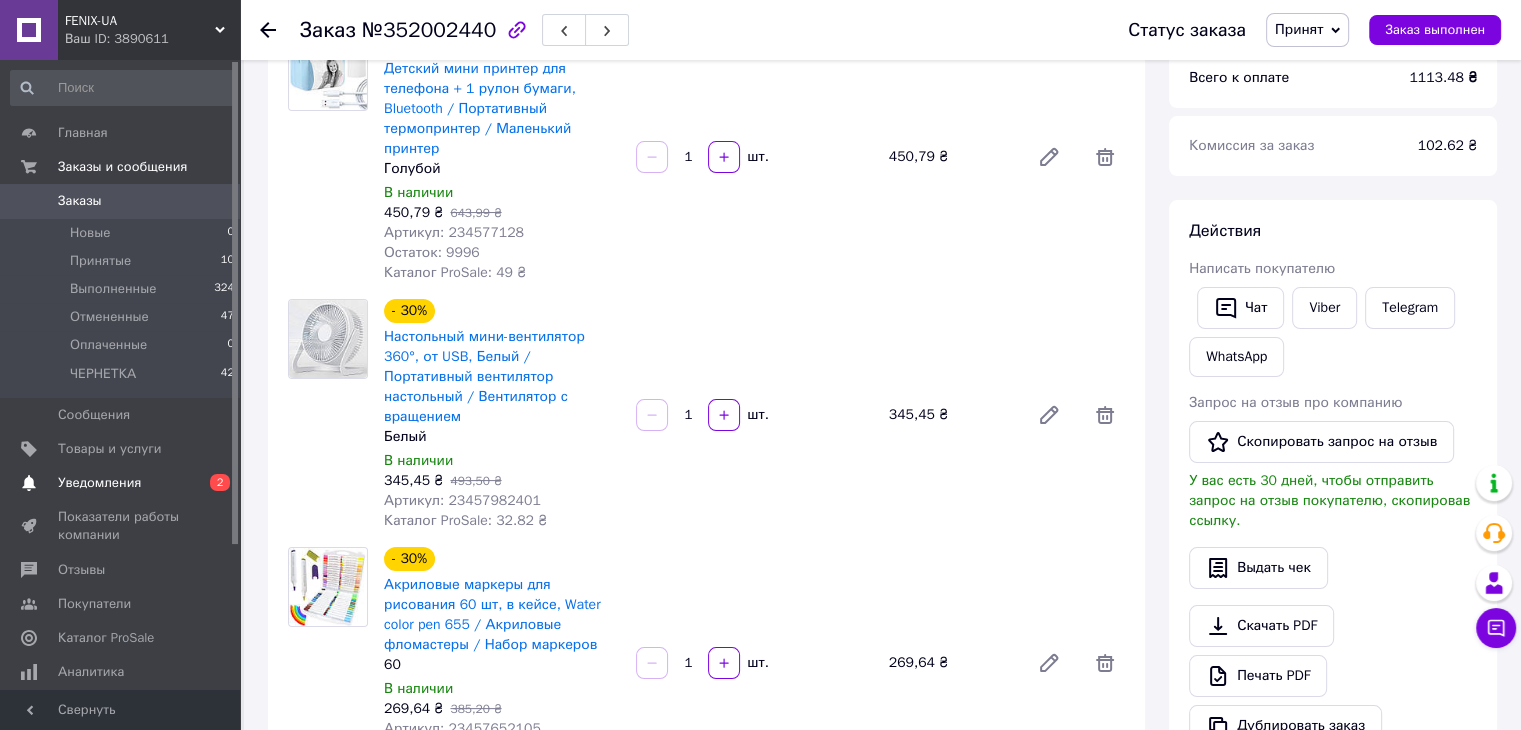 click on "Уведомления" at bounding box center [99, 483] 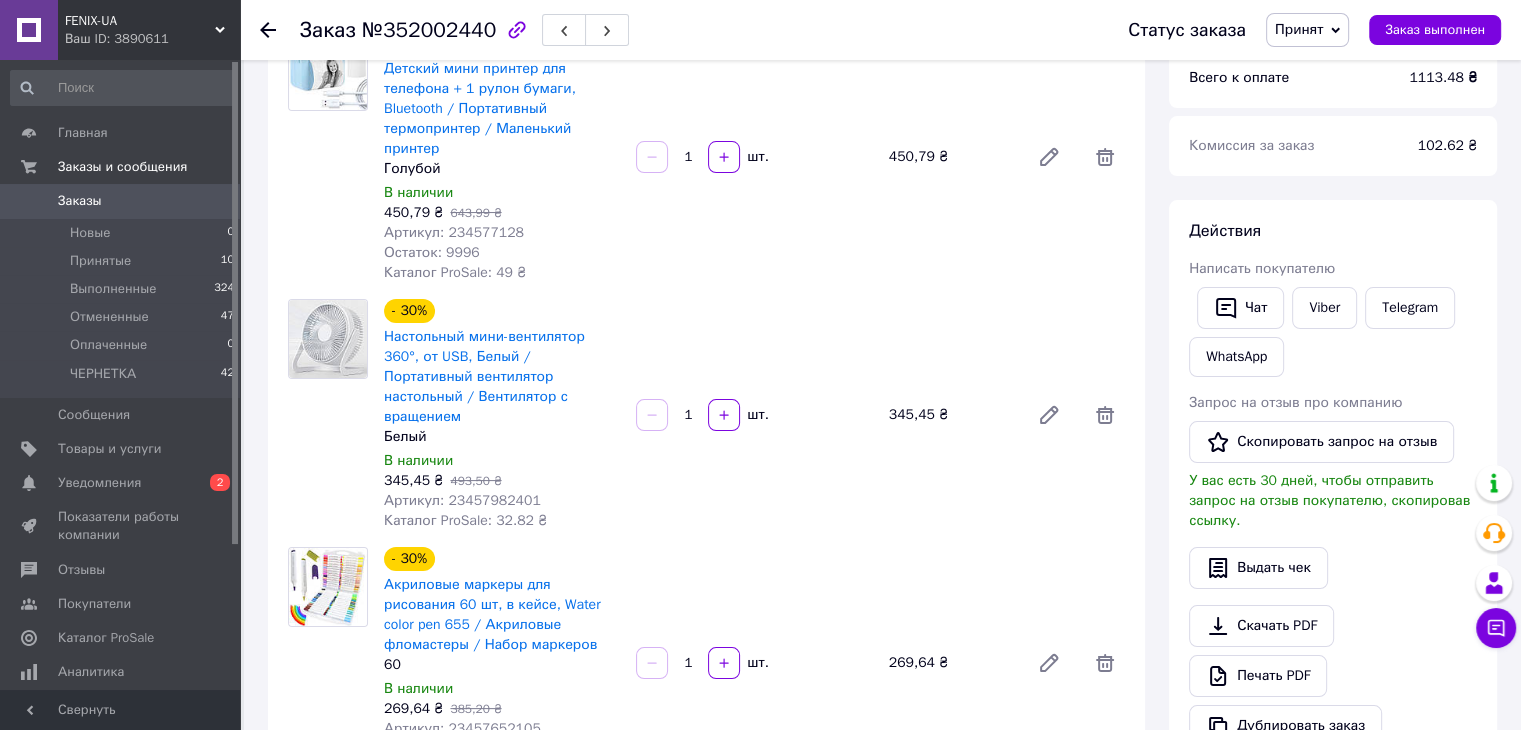 scroll, scrollTop: 0, scrollLeft: 0, axis: both 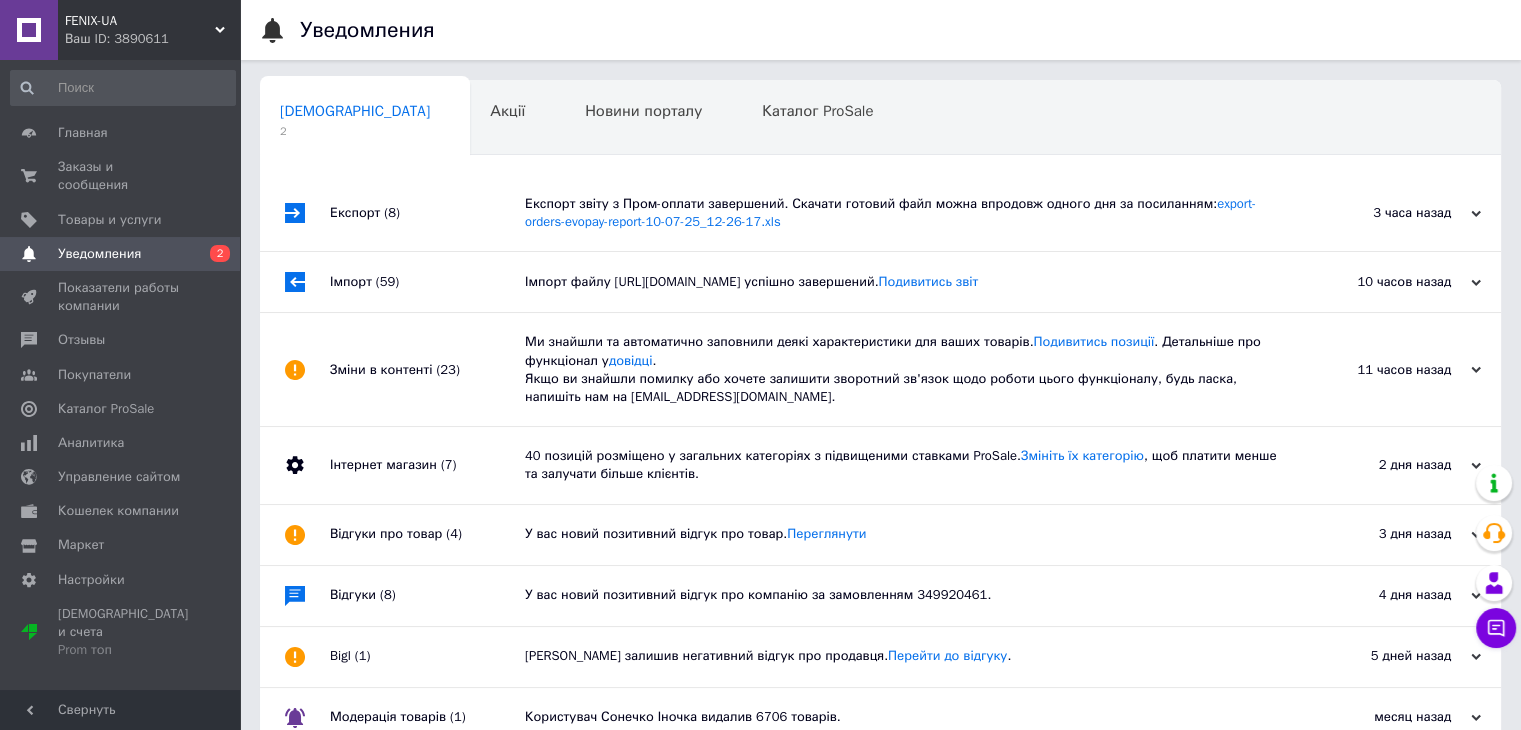 click on "Експорт звіту з Пром-оплати завершений. Скачати готовий файл можна впродовж одного дня за посиланням:  export-orders-evopay-report-10-07-25_12-26-17.xls" at bounding box center [903, 213] 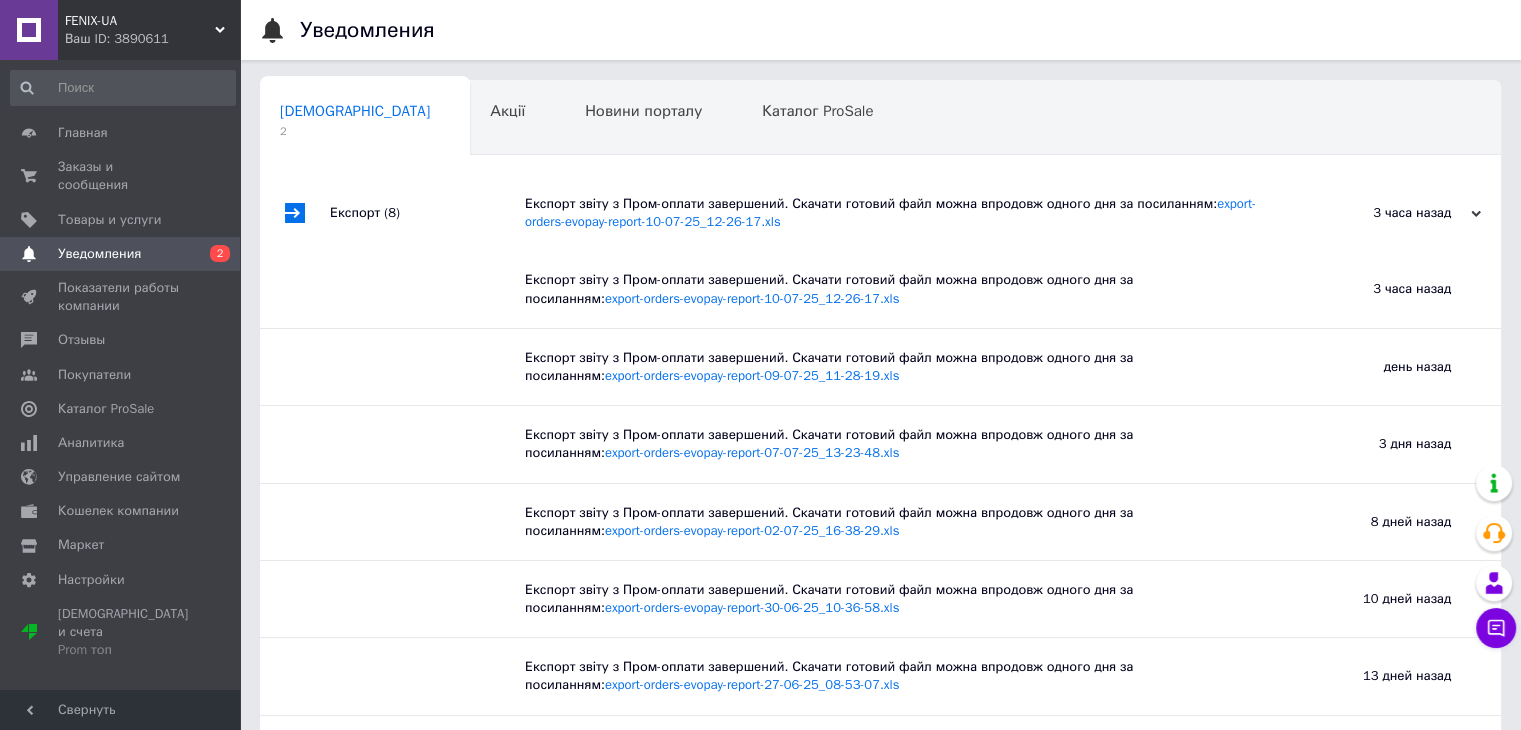 click on "Експорт   (8)" at bounding box center [427, 213] 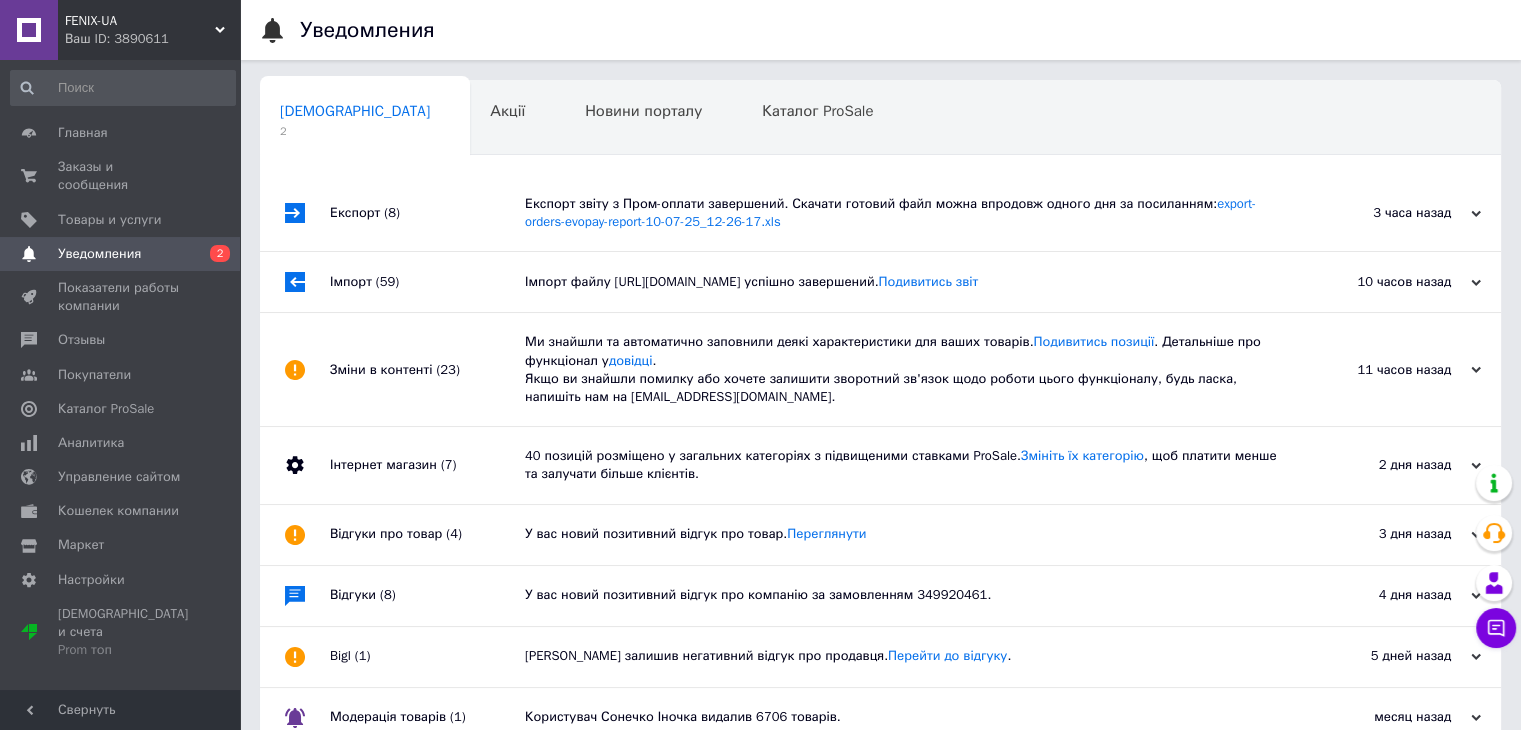 click on "Імпорт   (59)" at bounding box center (427, 282) 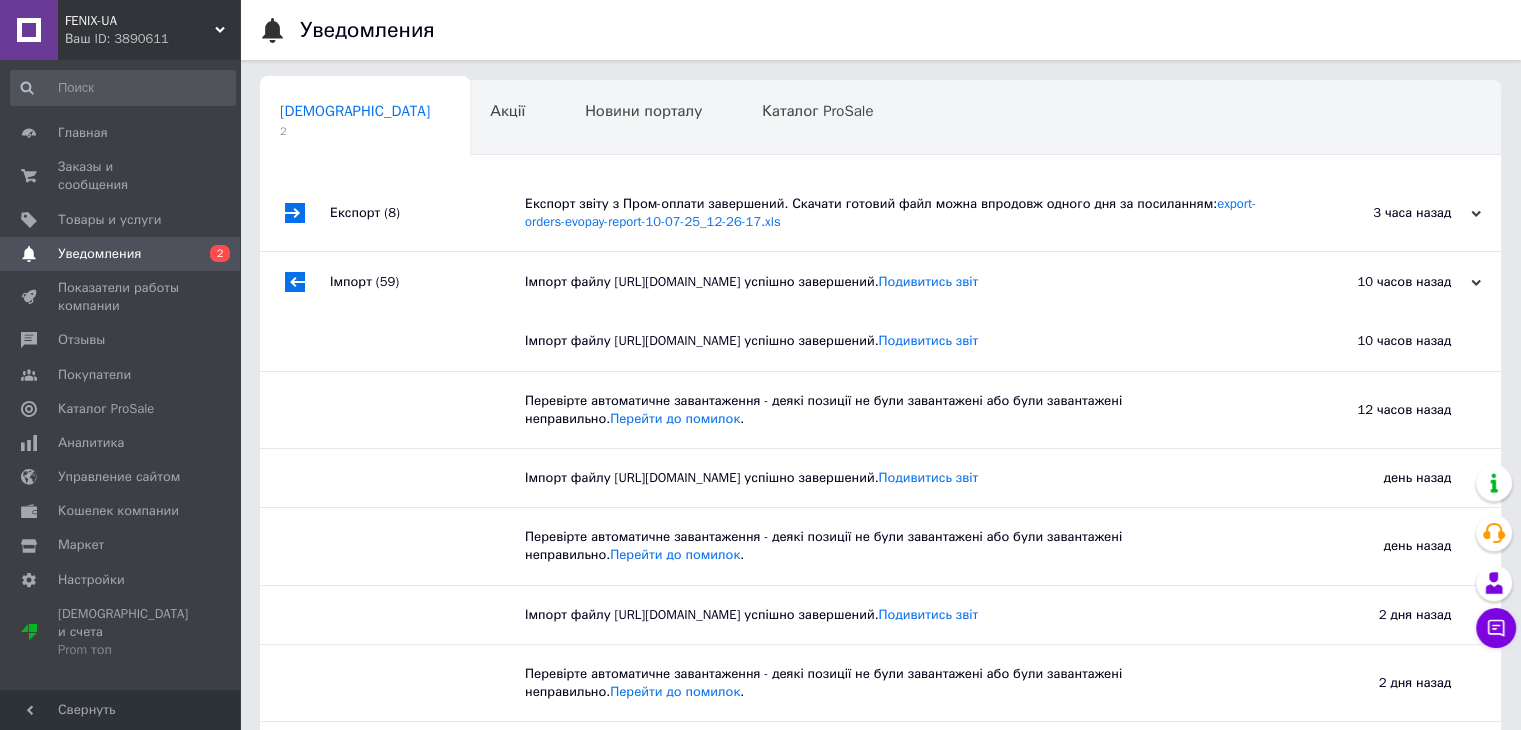 click on "Імпорт   (59)" at bounding box center [427, 282] 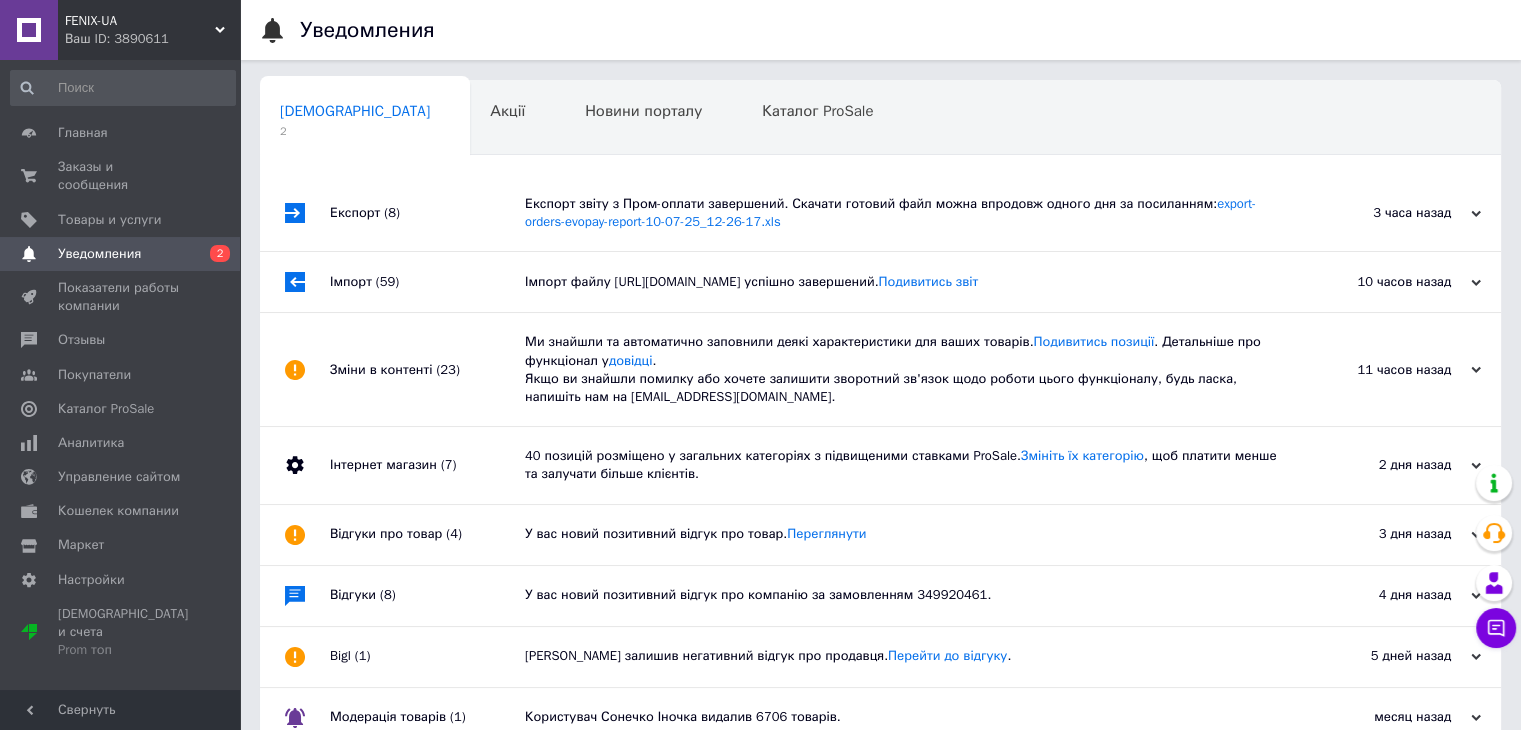 click on "Зміни в контенті   (23)" at bounding box center (427, 369) 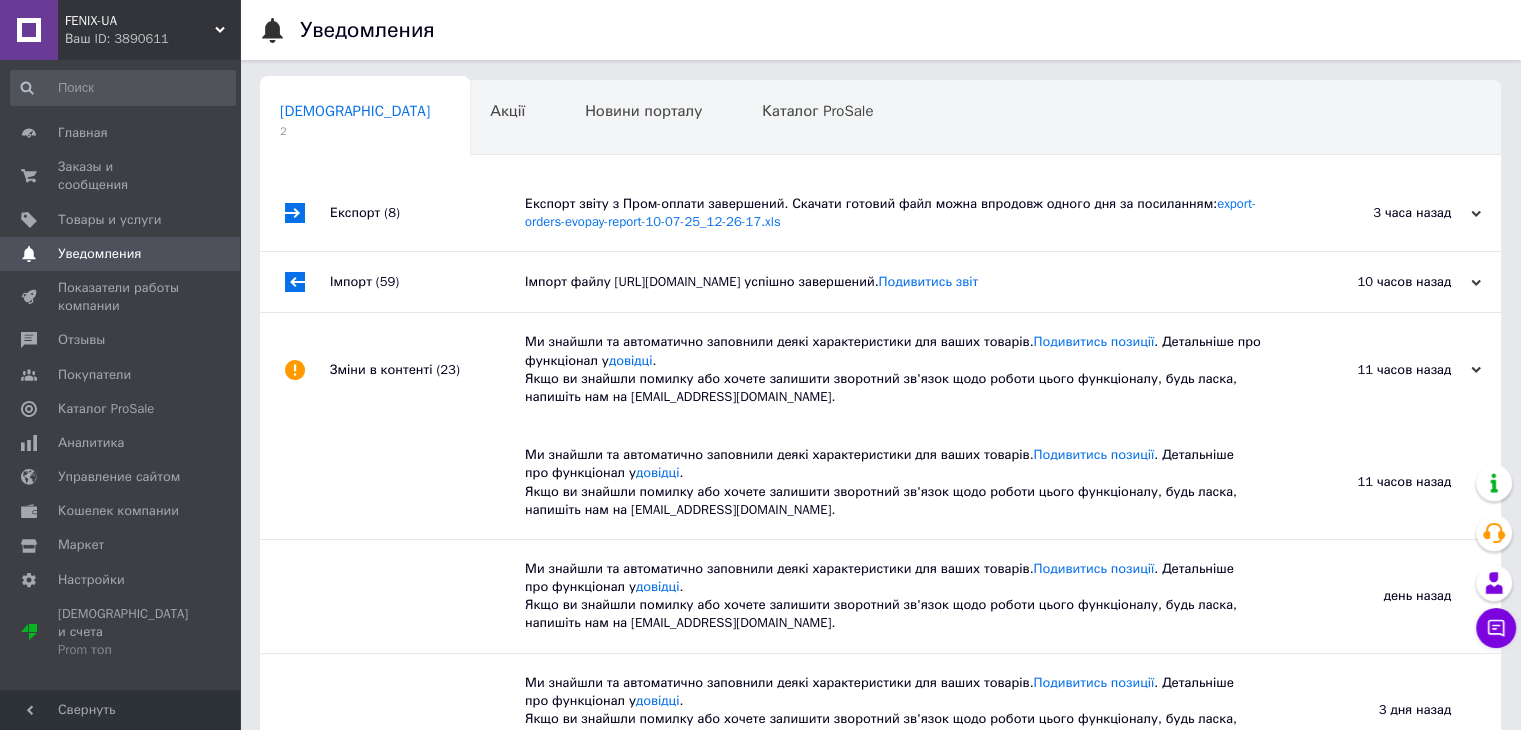 click on "Зміни в контенті   (23)" at bounding box center (427, 369) 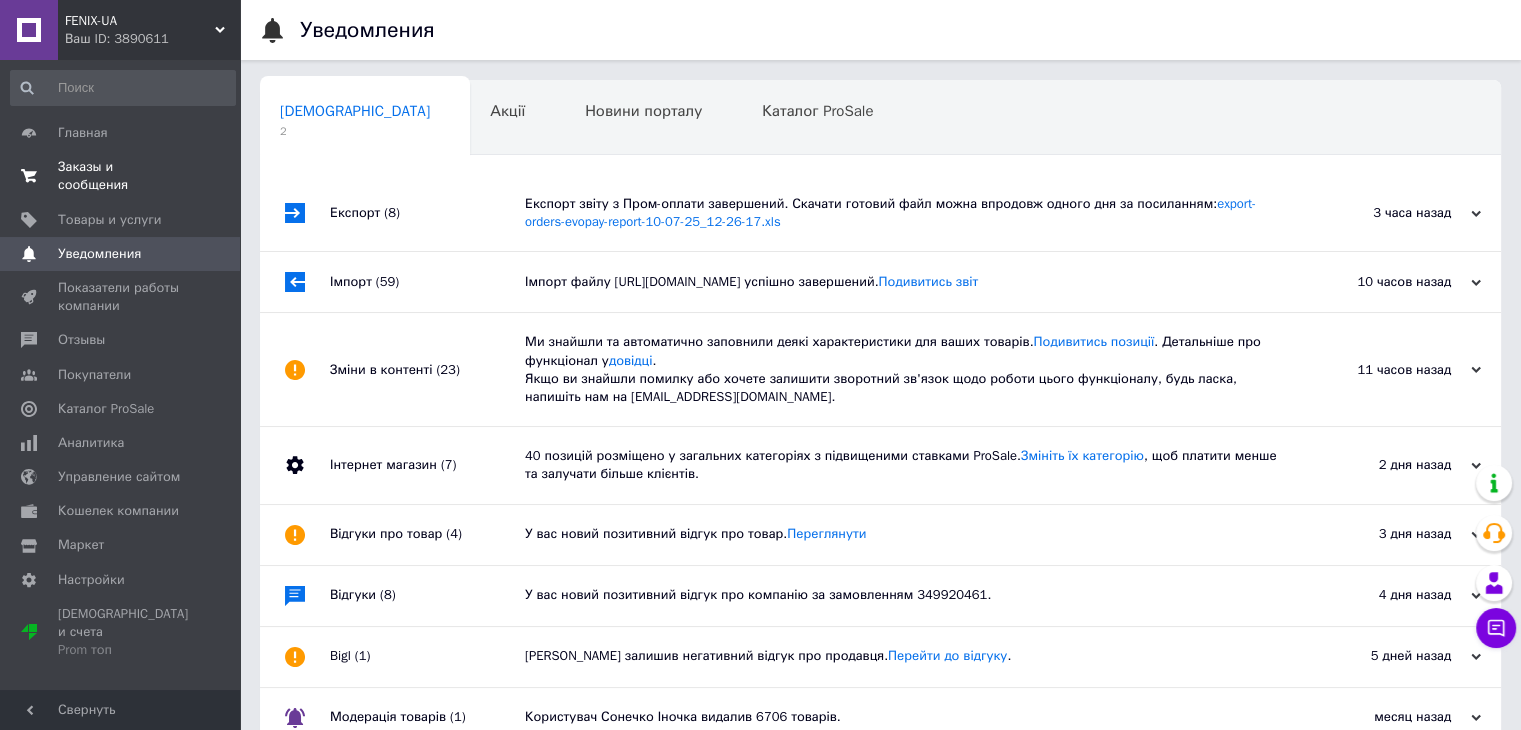click on "0 0" at bounding box center (212, 176) 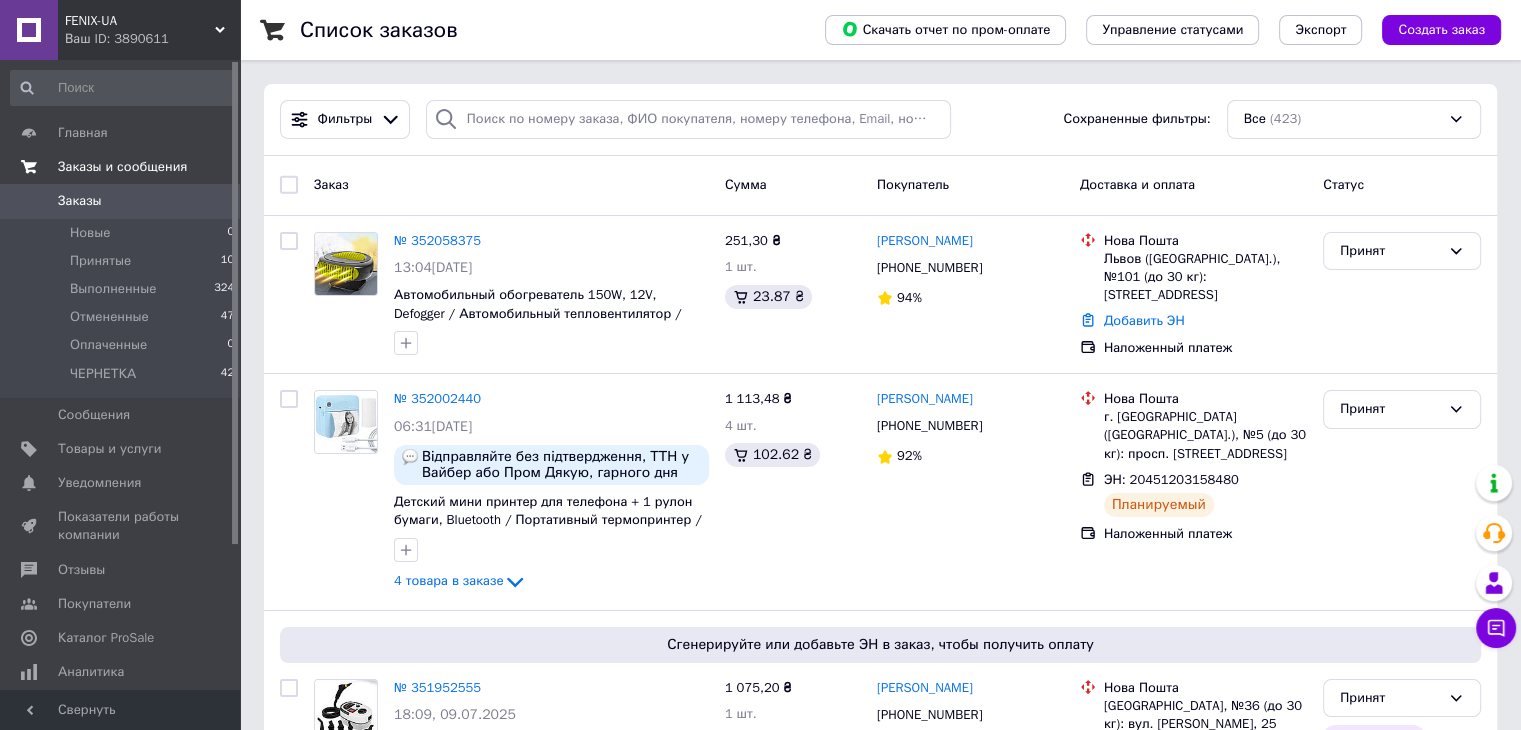 click on "FENIX-UA" at bounding box center [140, 21] 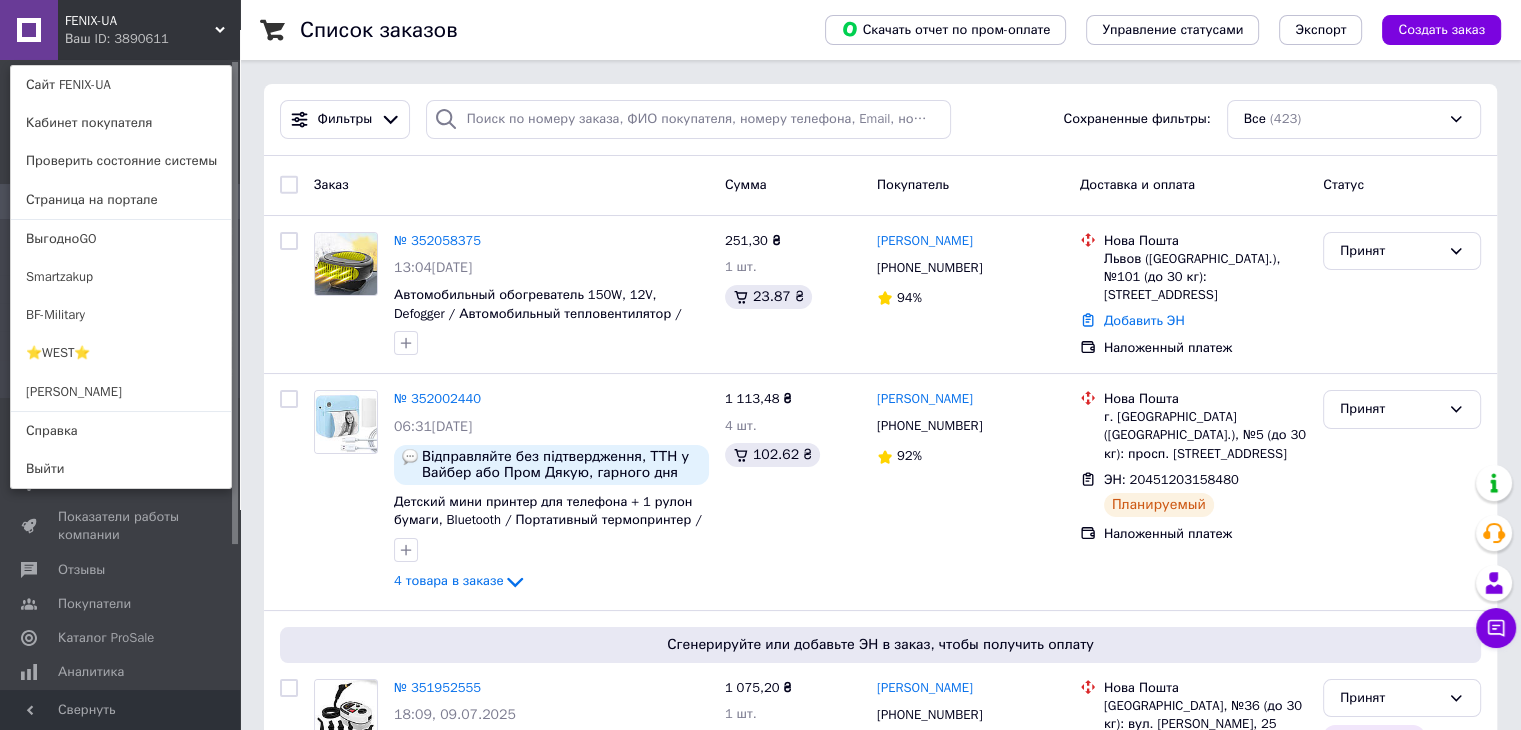 click on "⭐️WEST⭐️" at bounding box center [121, 353] 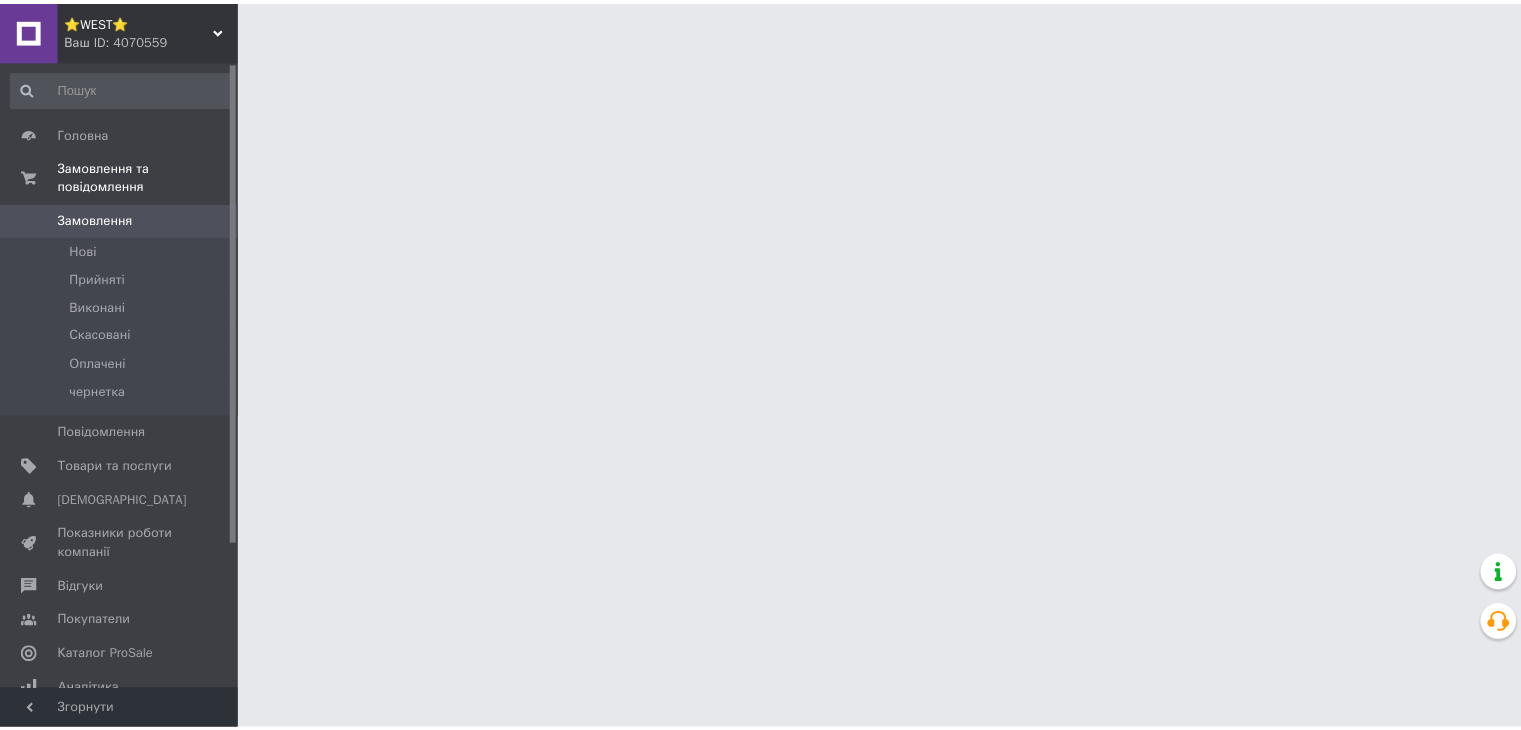 scroll, scrollTop: 0, scrollLeft: 0, axis: both 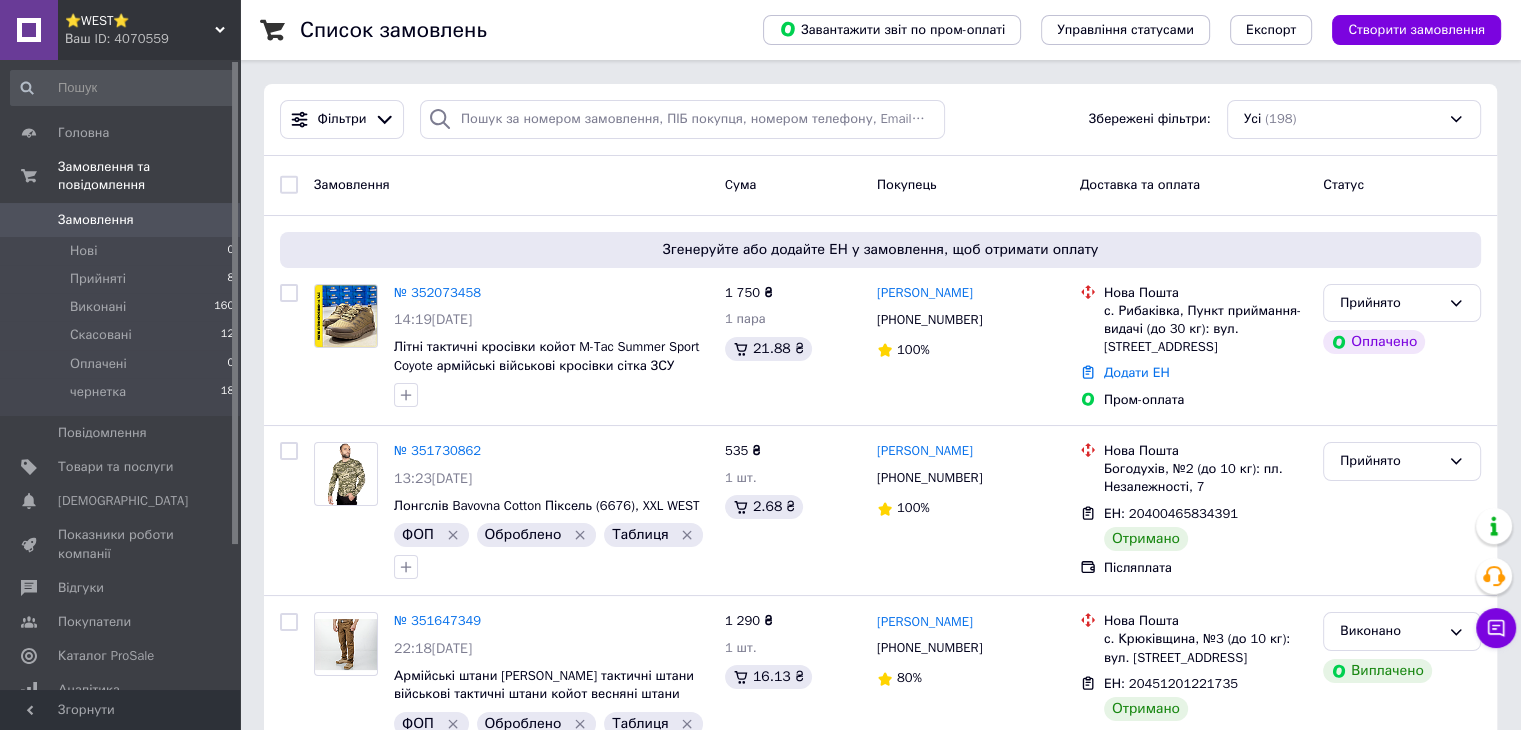 click on "№ 352073458" at bounding box center [437, 292] 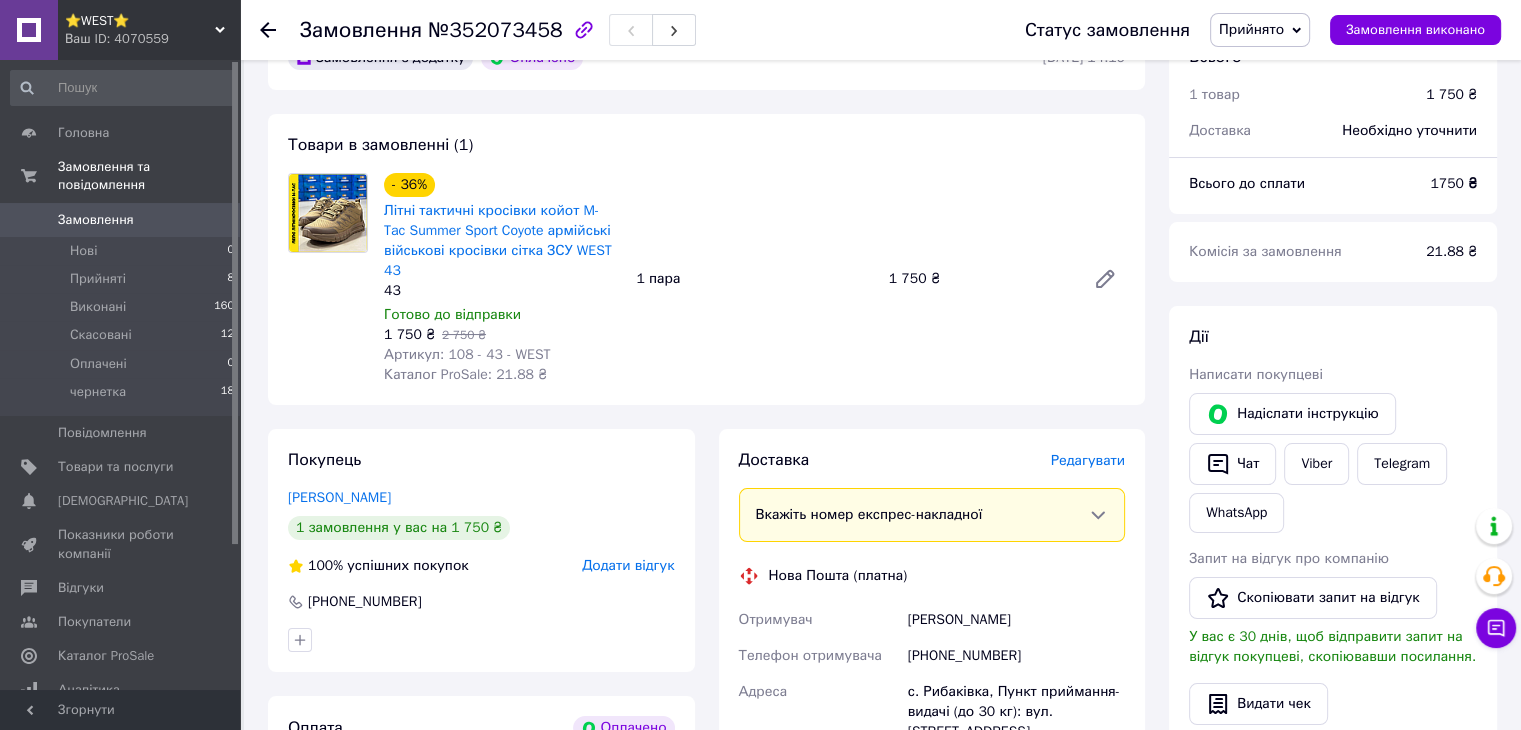 scroll, scrollTop: 400, scrollLeft: 0, axis: vertical 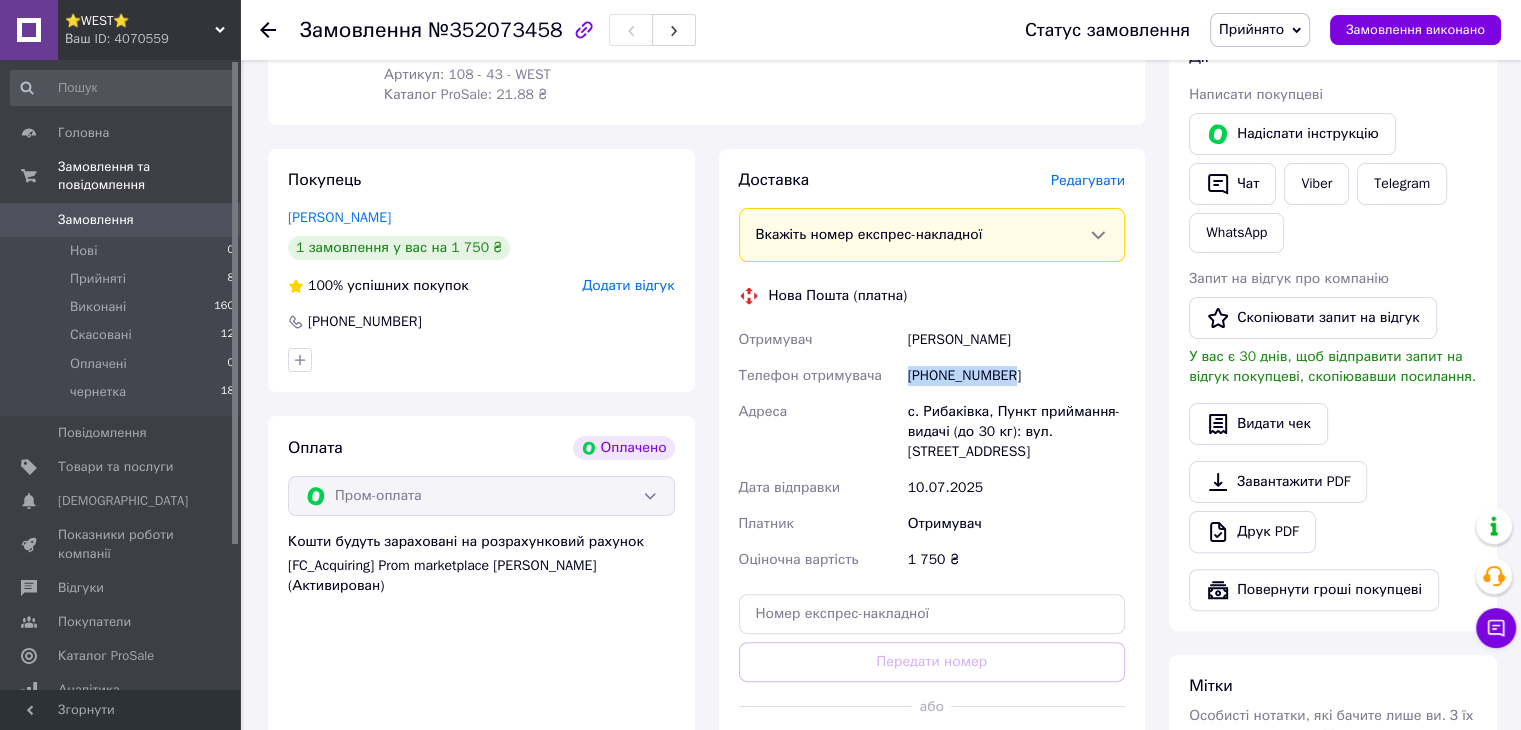 drag, startPoint x: 932, startPoint y: 377, endPoint x: 1011, endPoint y: 377, distance: 79 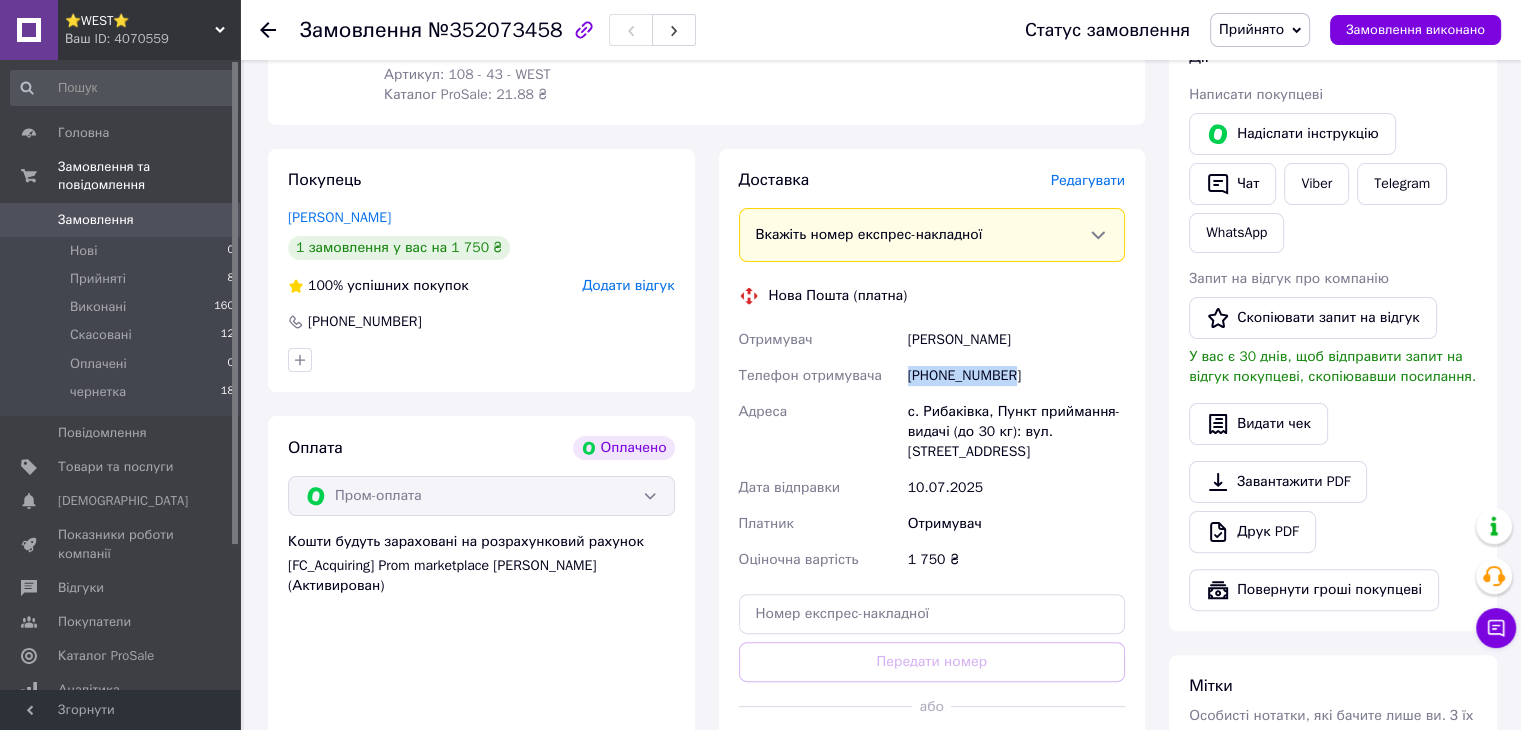 drag, startPoint x: 898, startPoint y: 339, endPoint x: 1046, endPoint y: 327, distance: 148.48569 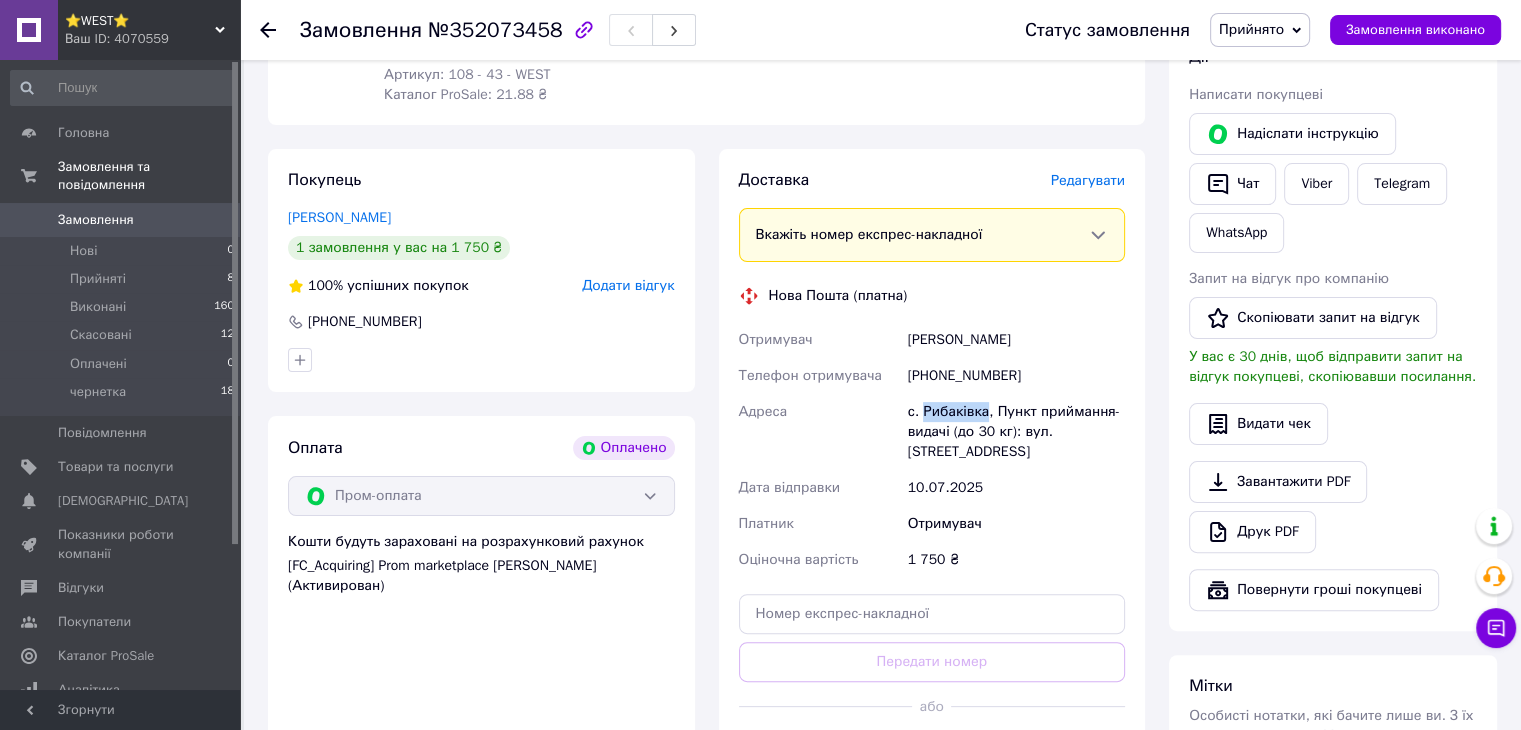 drag, startPoint x: 923, startPoint y: 413, endPoint x: 980, endPoint y: 417, distance: 57.14018 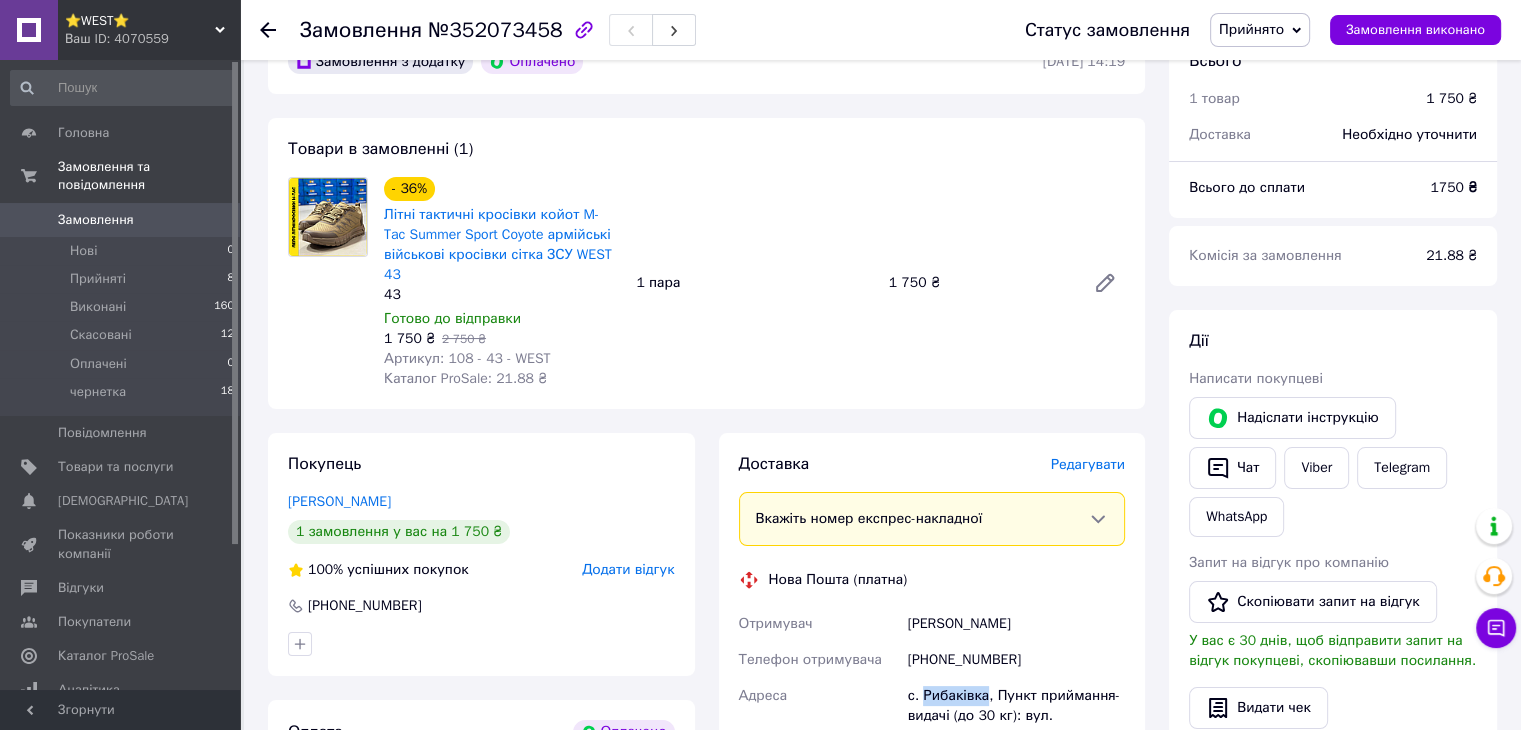 scroll, scrollTop: 0, scrollLeft: 0, axis: both 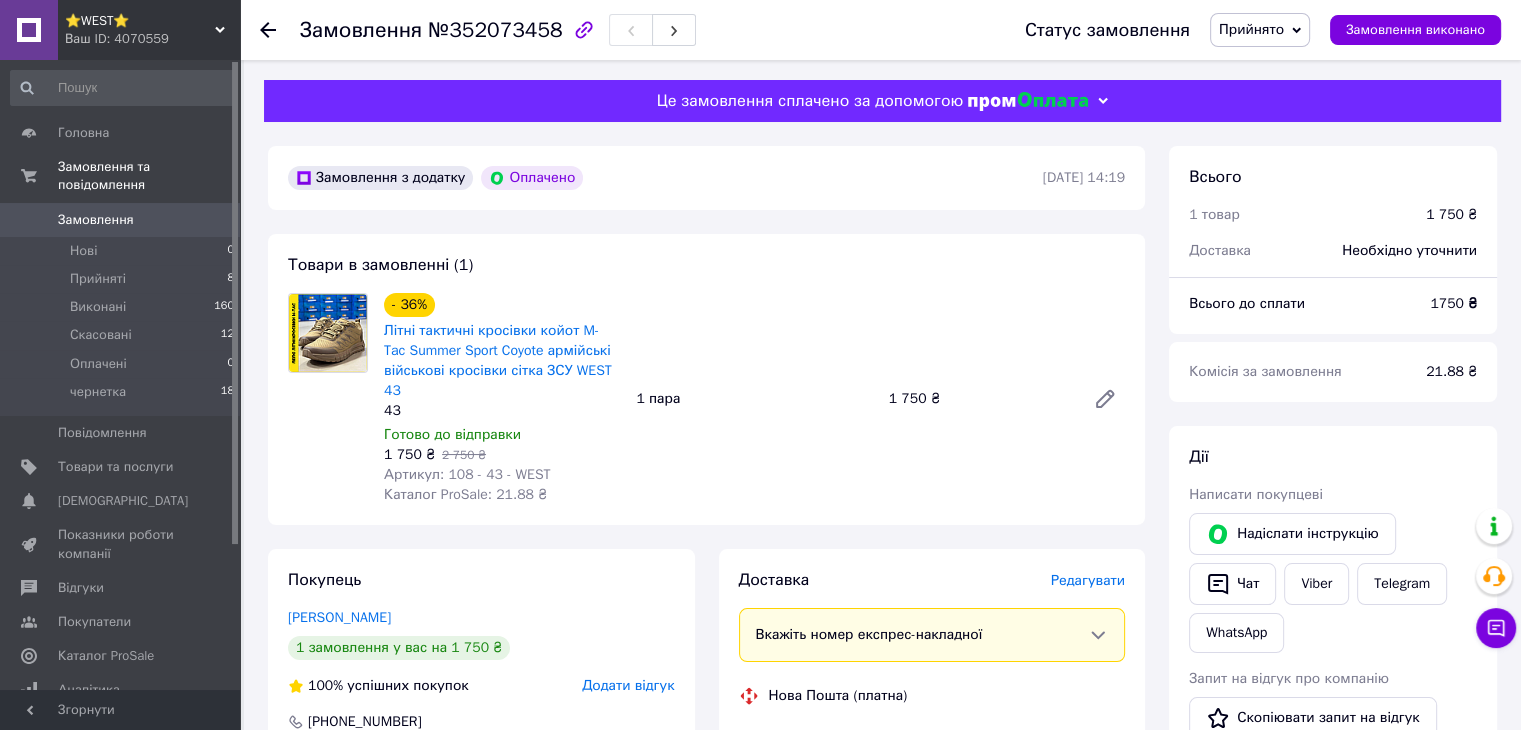 click on "Замовлення 0" at bounding box center (123, 220) 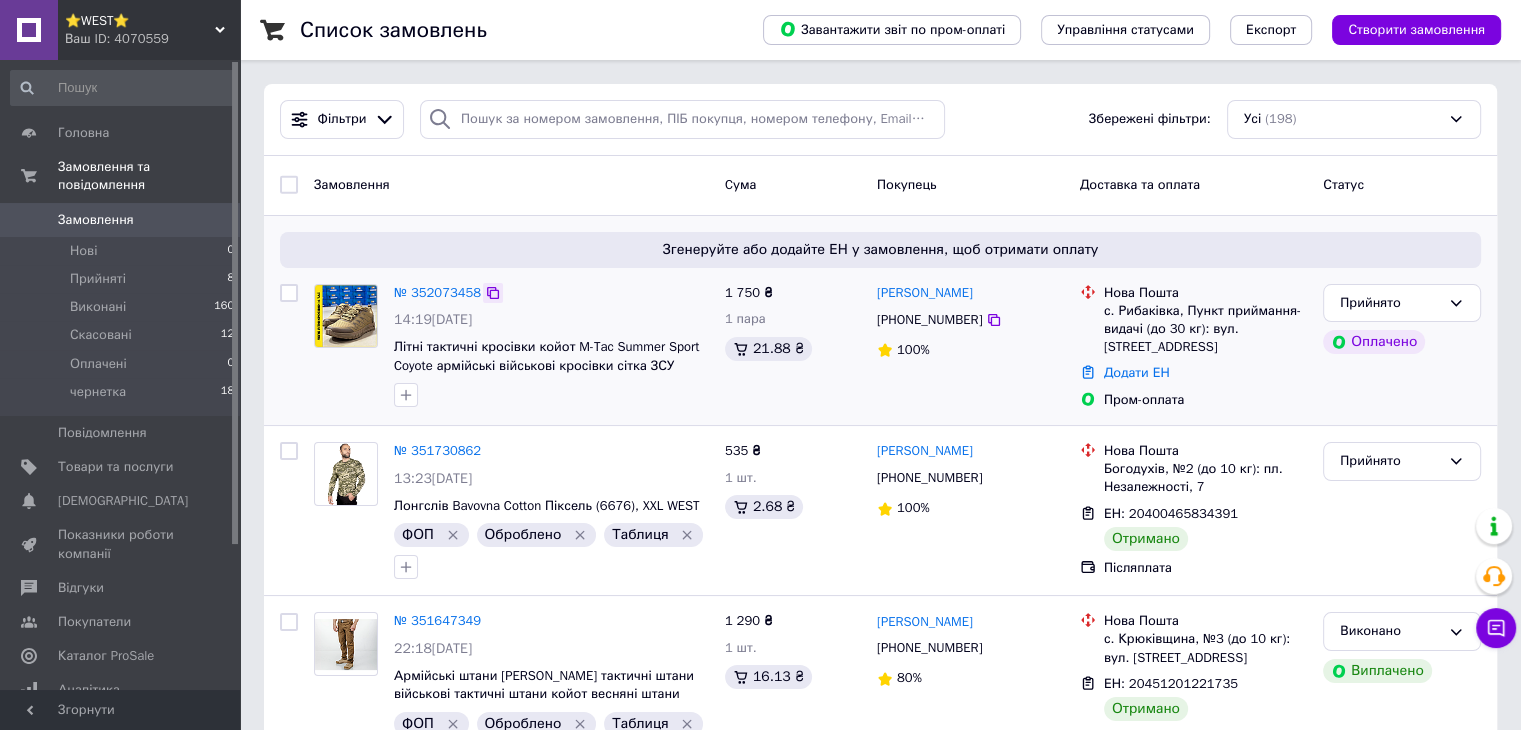 click 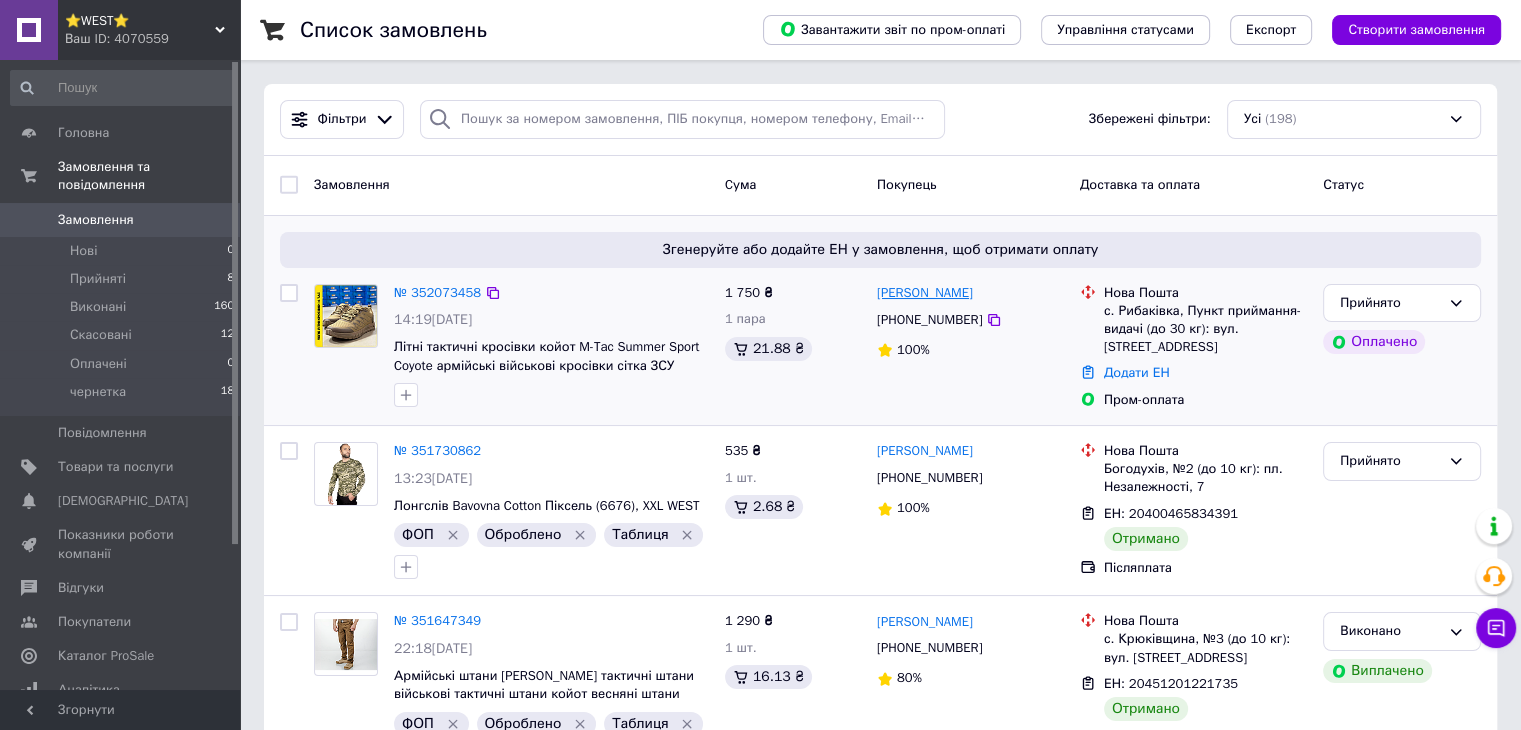 drag, startPoint x: 1009, startPoint y: 293, endPoint x: 879, endPoint y: 296, distance: 130.0346 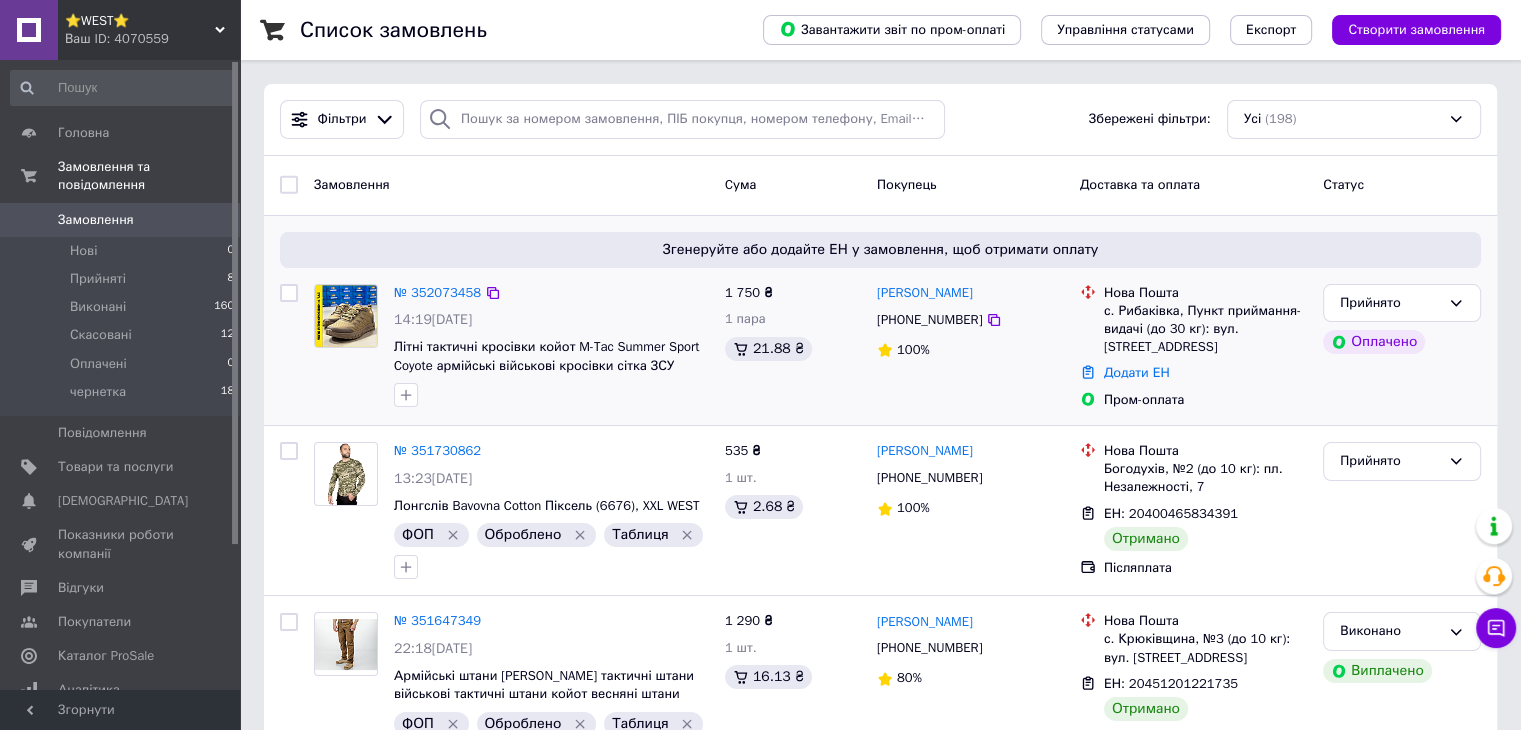 copy on "[PERSON_NAME]" 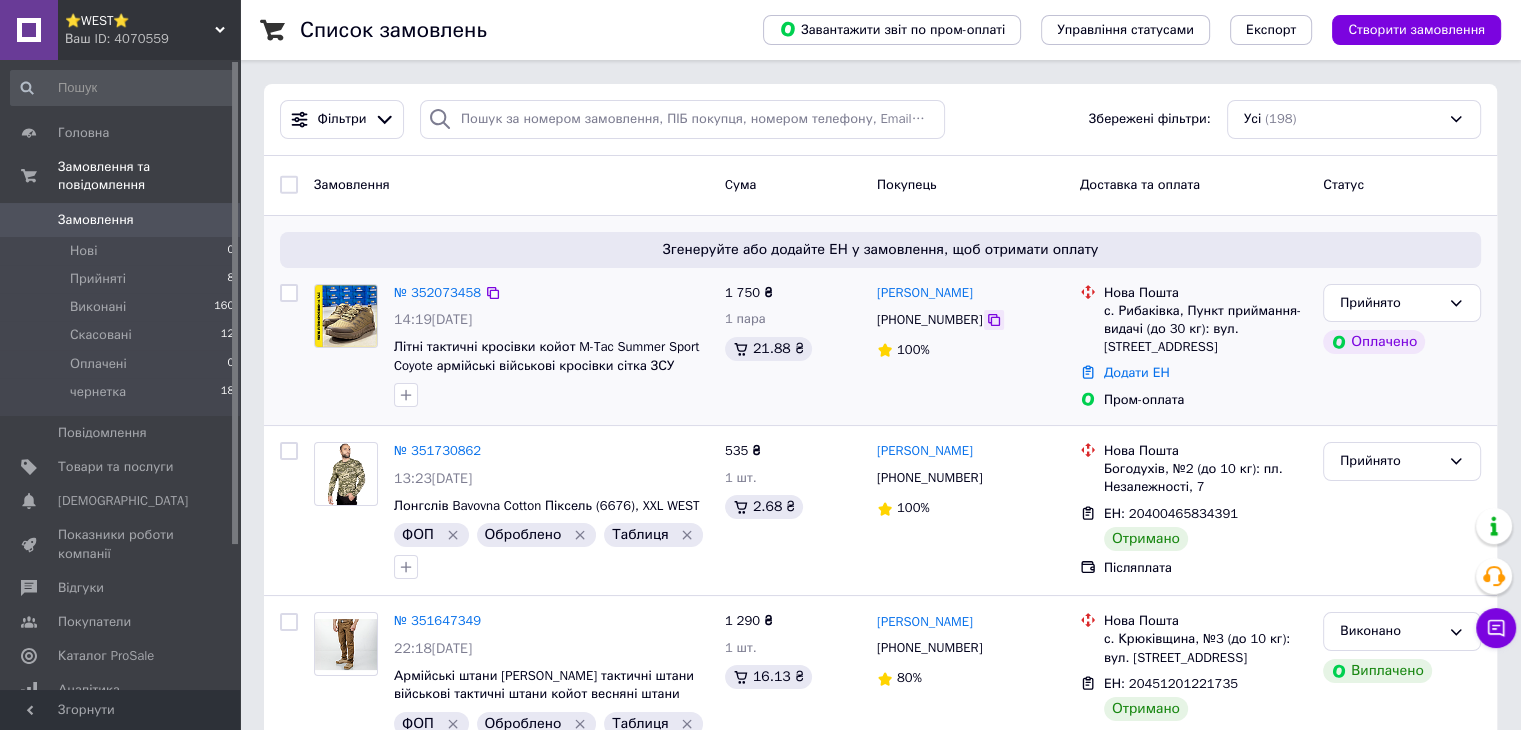 click 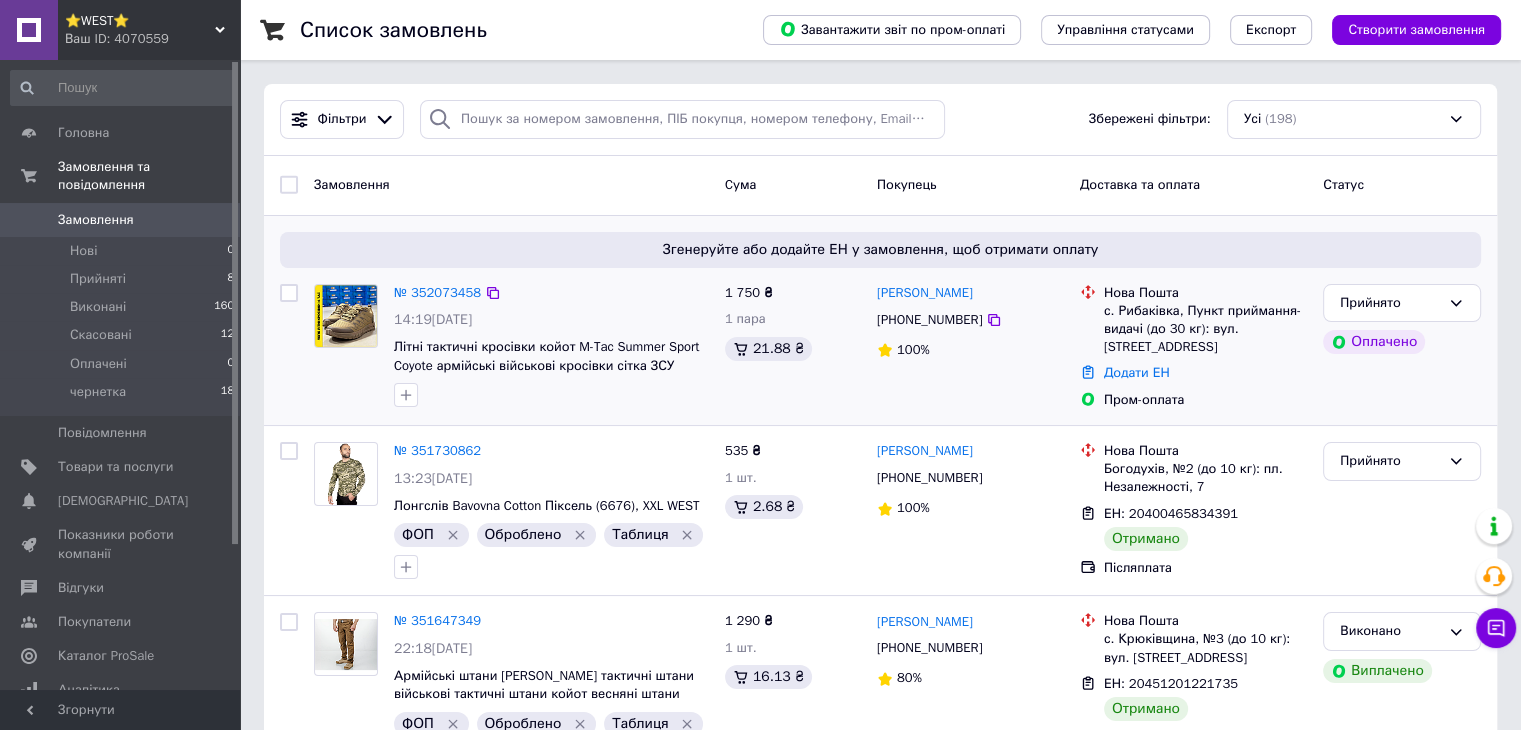 click on "Пром-оплата" at bounding box center (1205, 400) 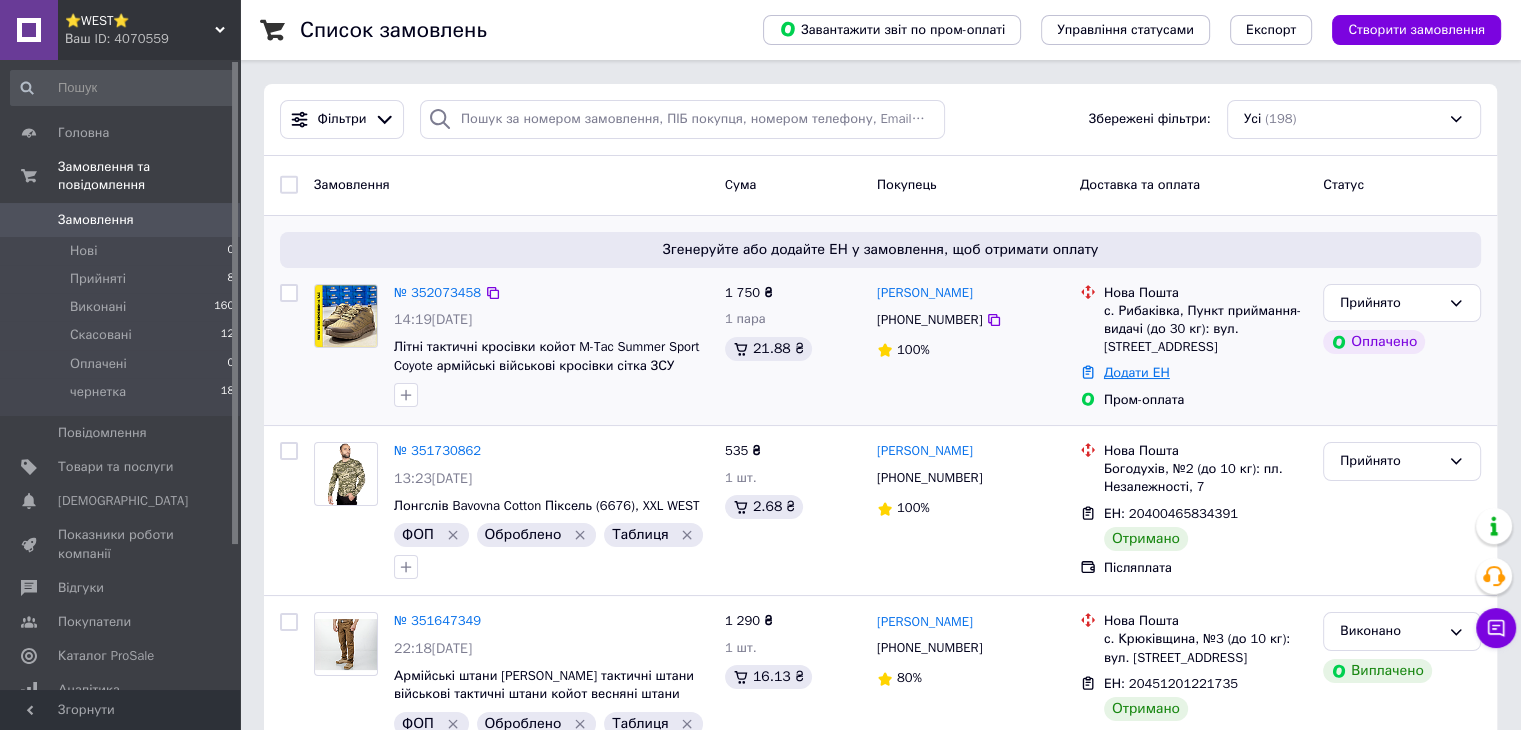 click on "Додати ЕН" at bounding box center [1137, 372] 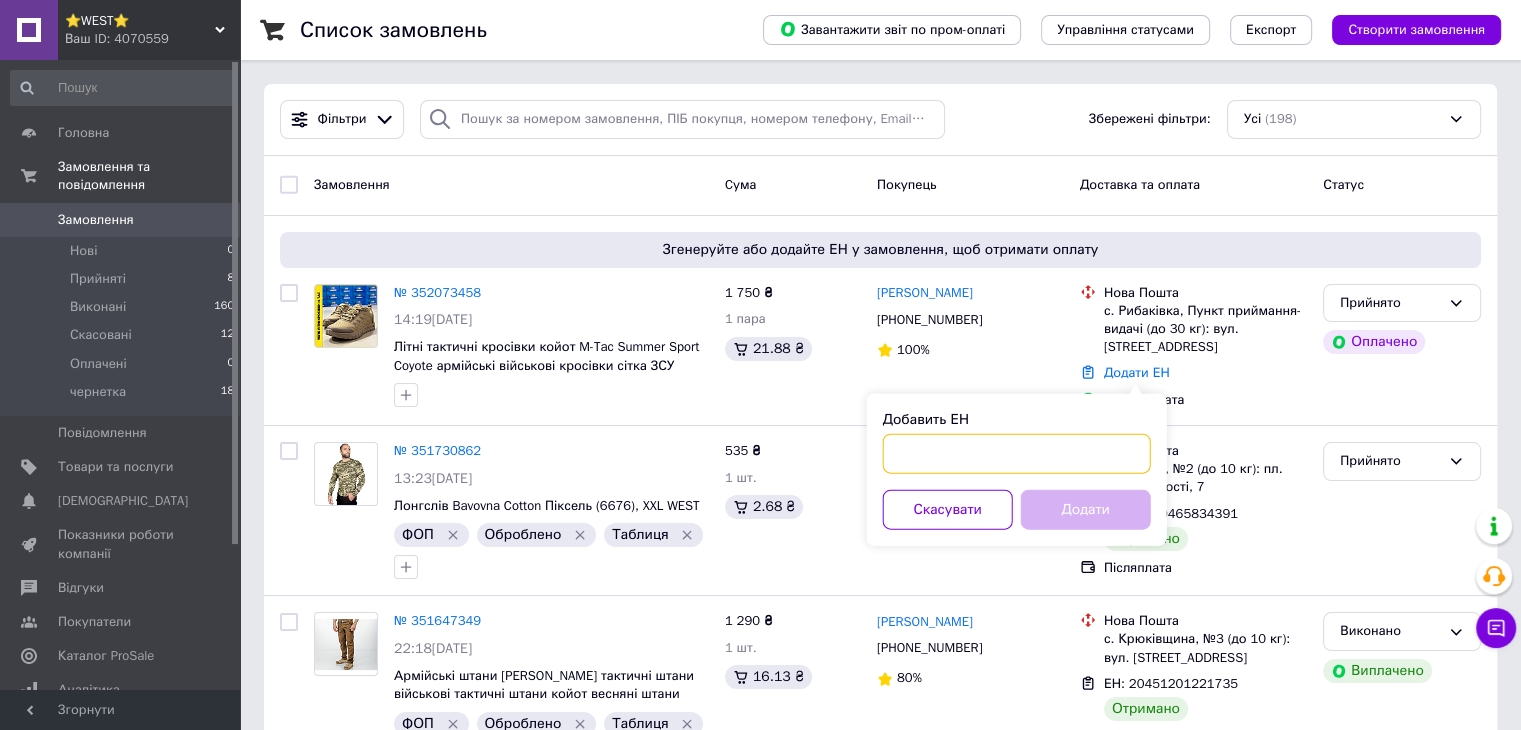 drag, startPoint x: 1121, startPoint y: 453, endPoint x: 1119, endPoint y: 466, distance: 13.152946 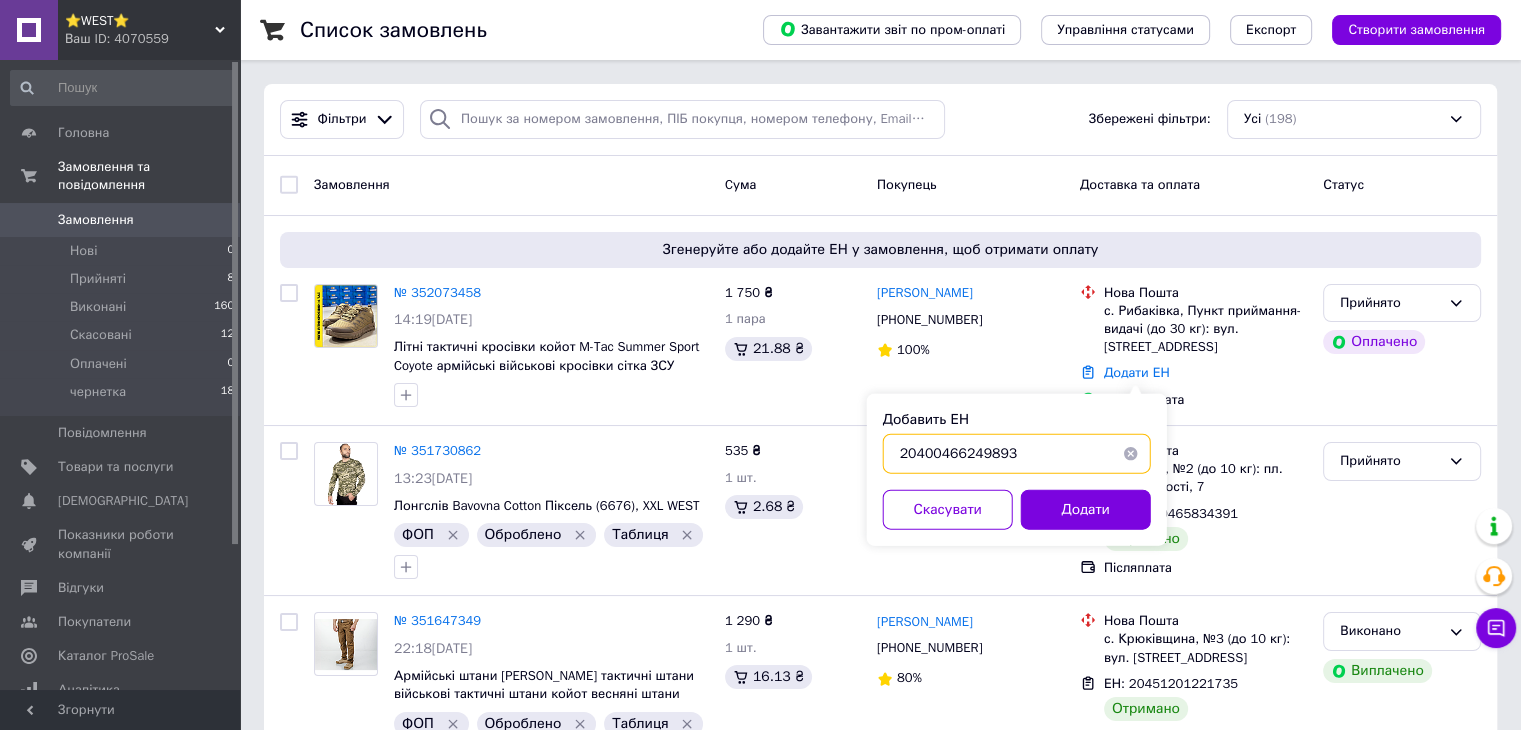type on "20400466249893" 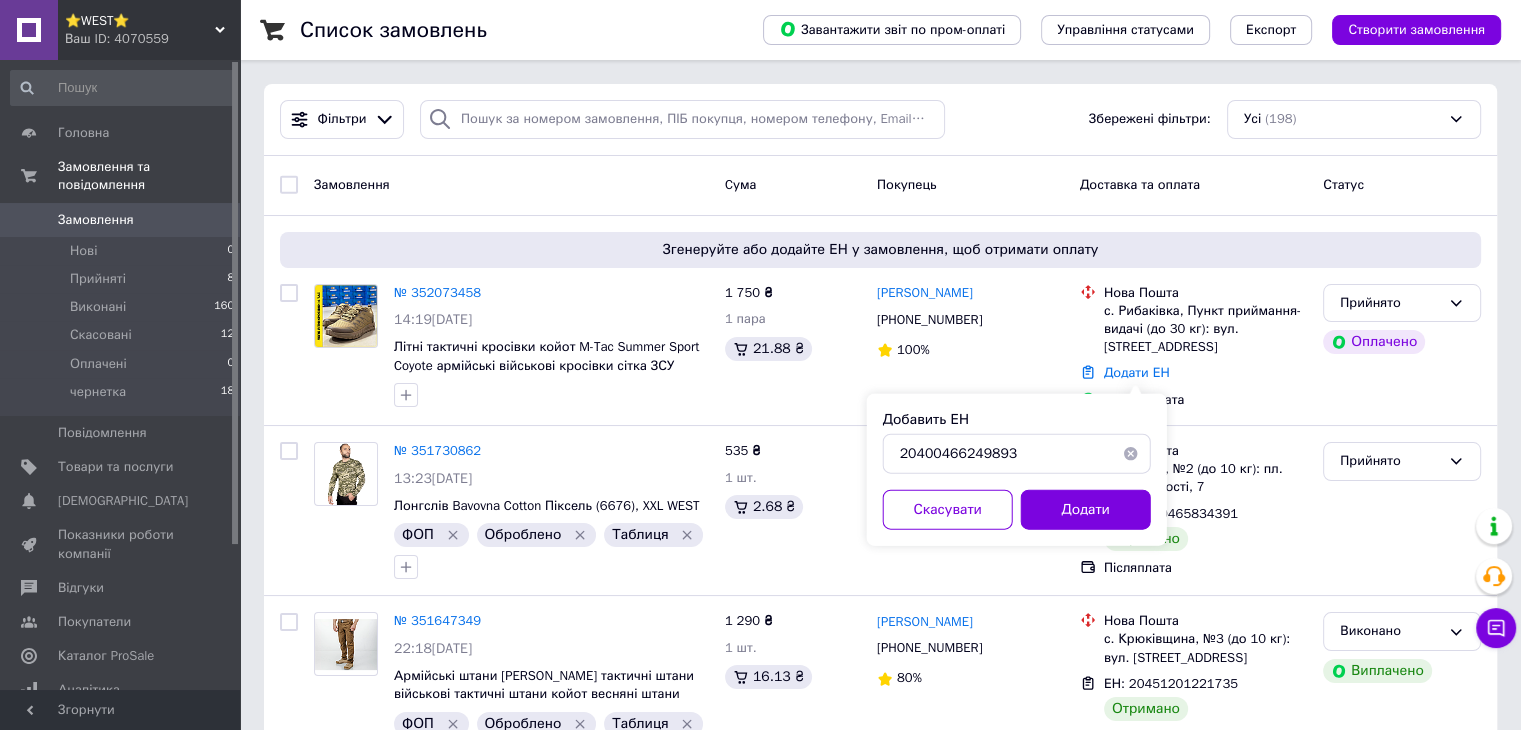 click on "Додати" at bounding box center [1086, 510] 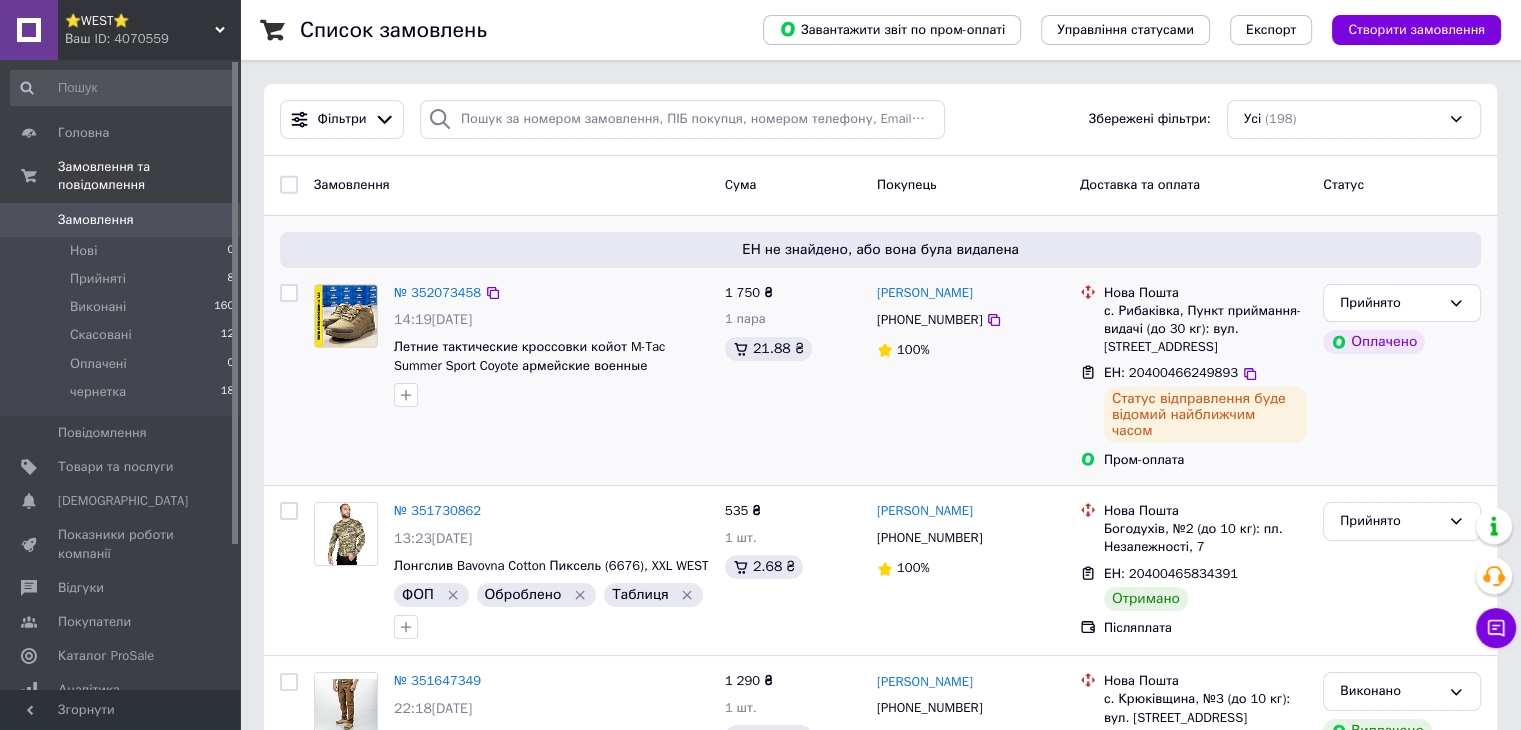 click on "Прийнято Оплачено" at bounding box center [1402, 377] 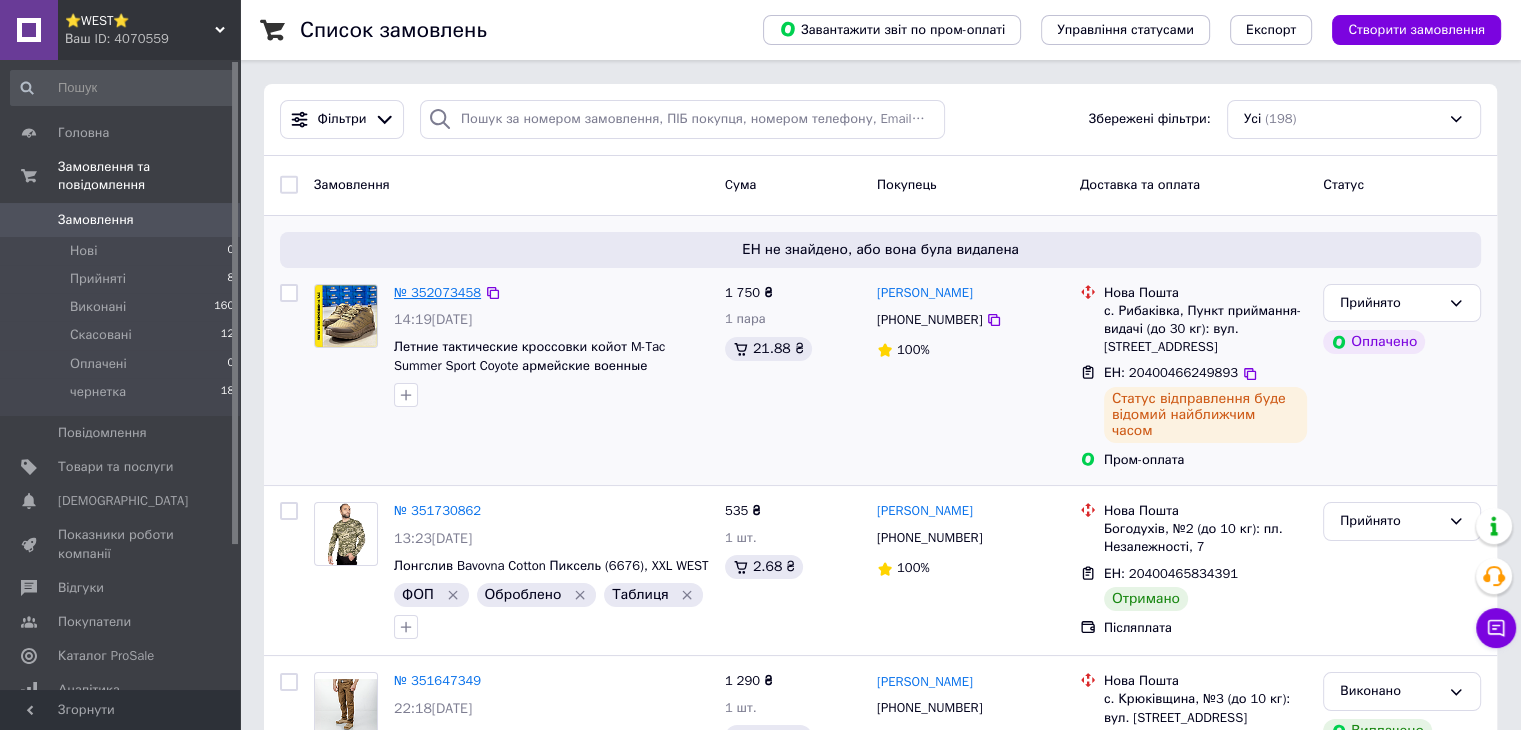 click on "№ 352073458" at bounding box center [437, 292] 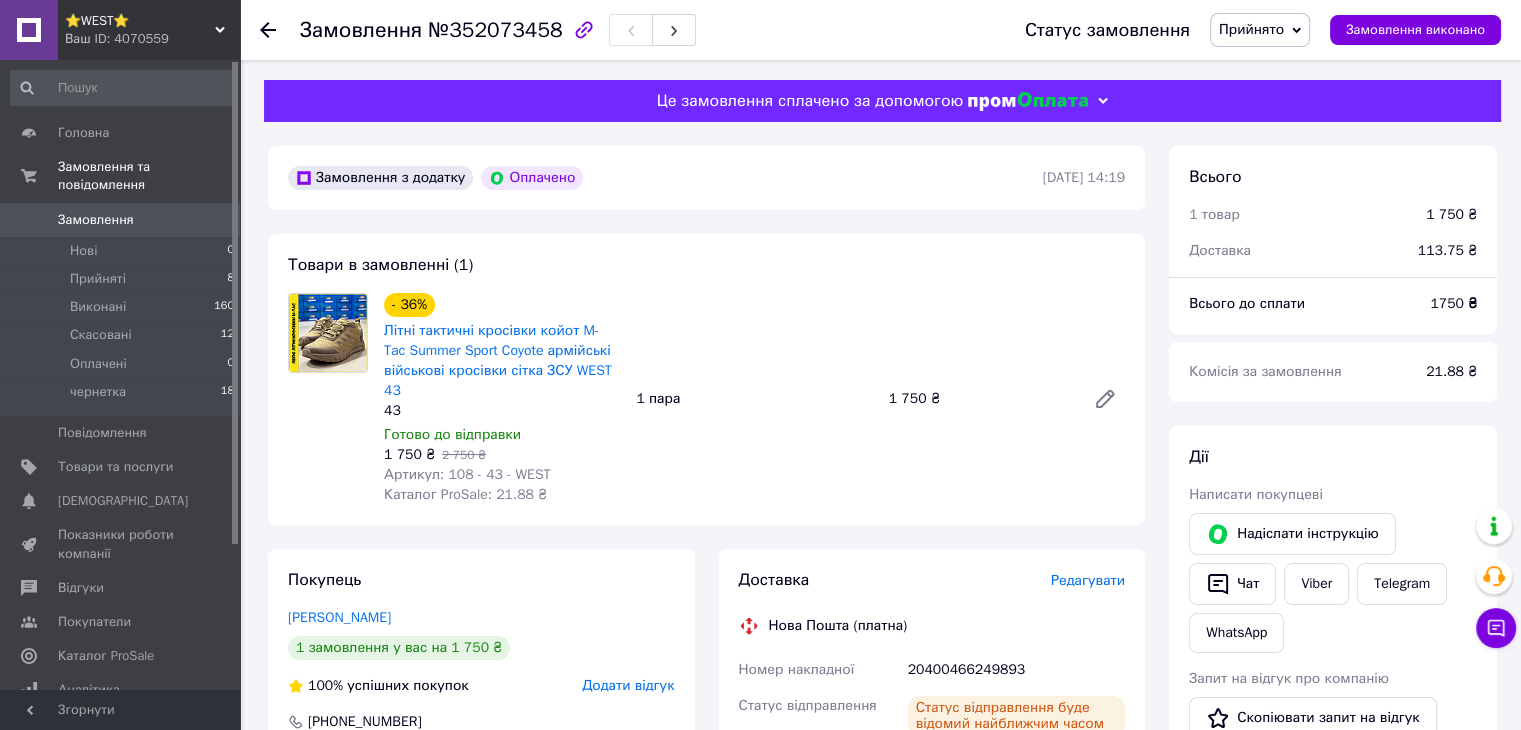 click on "0" at bounding box center (212, 220) 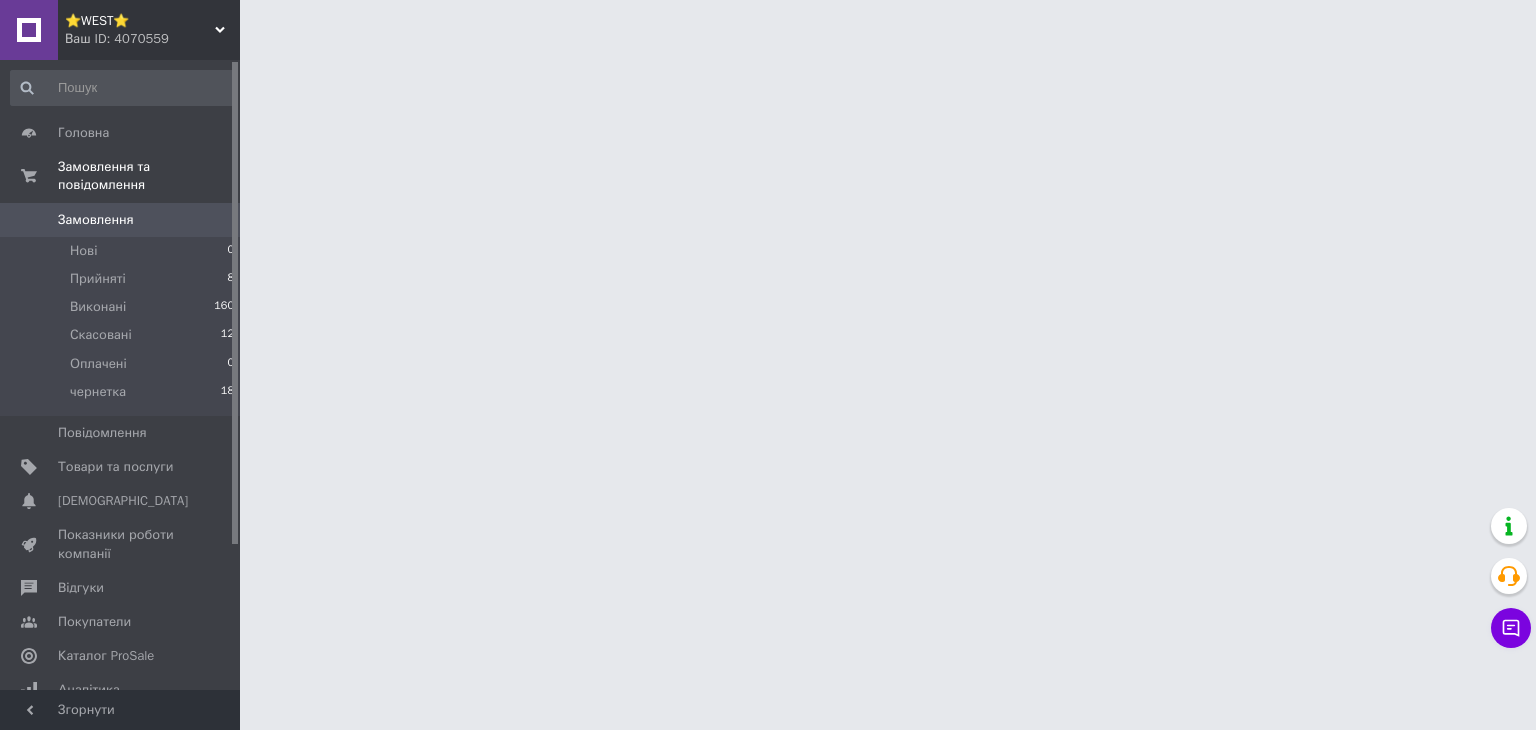 click on "⭐️WEST⭐️ Ваш ID: 4070559" at bounding box center [149, 30] 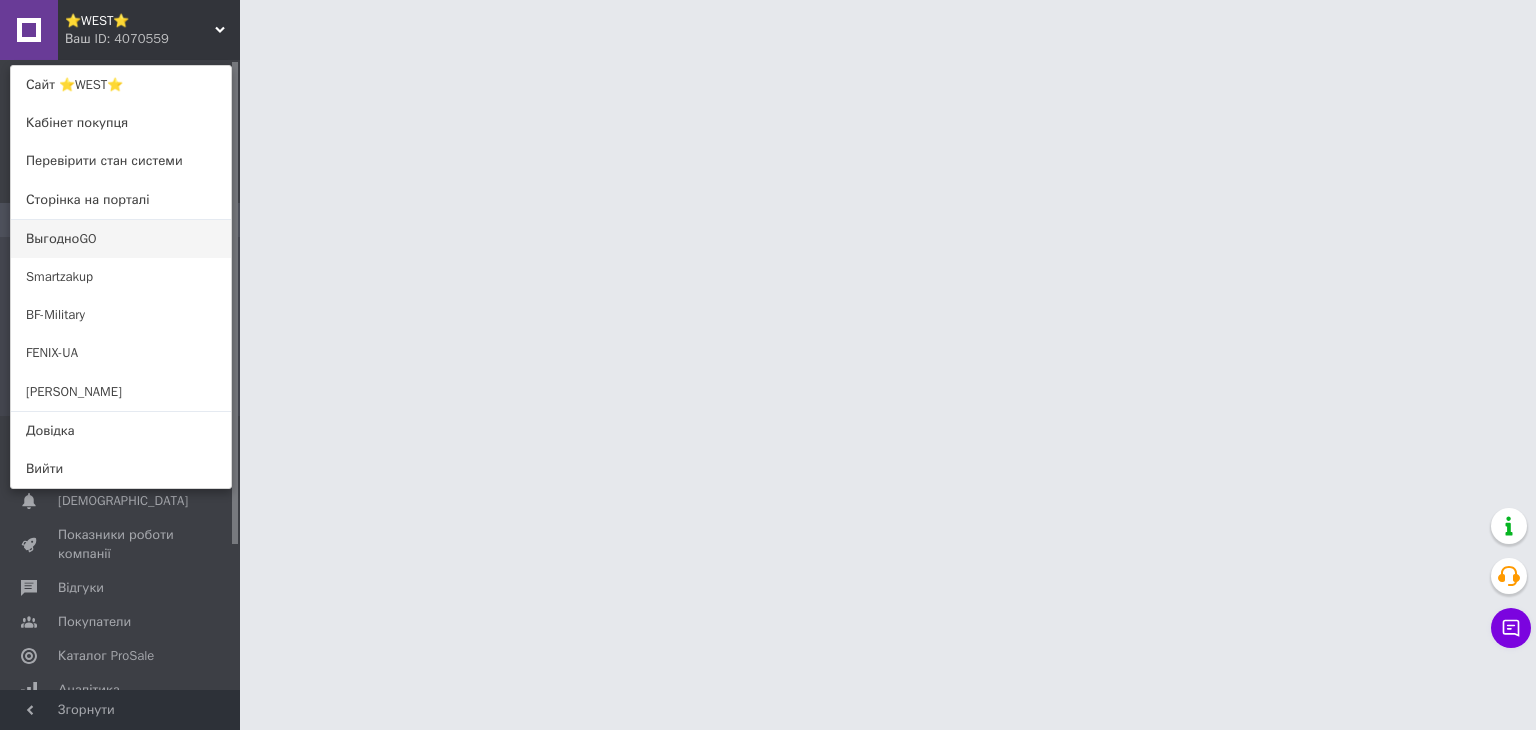click on "ВыгодноGO" at bounding box center [121, 239] 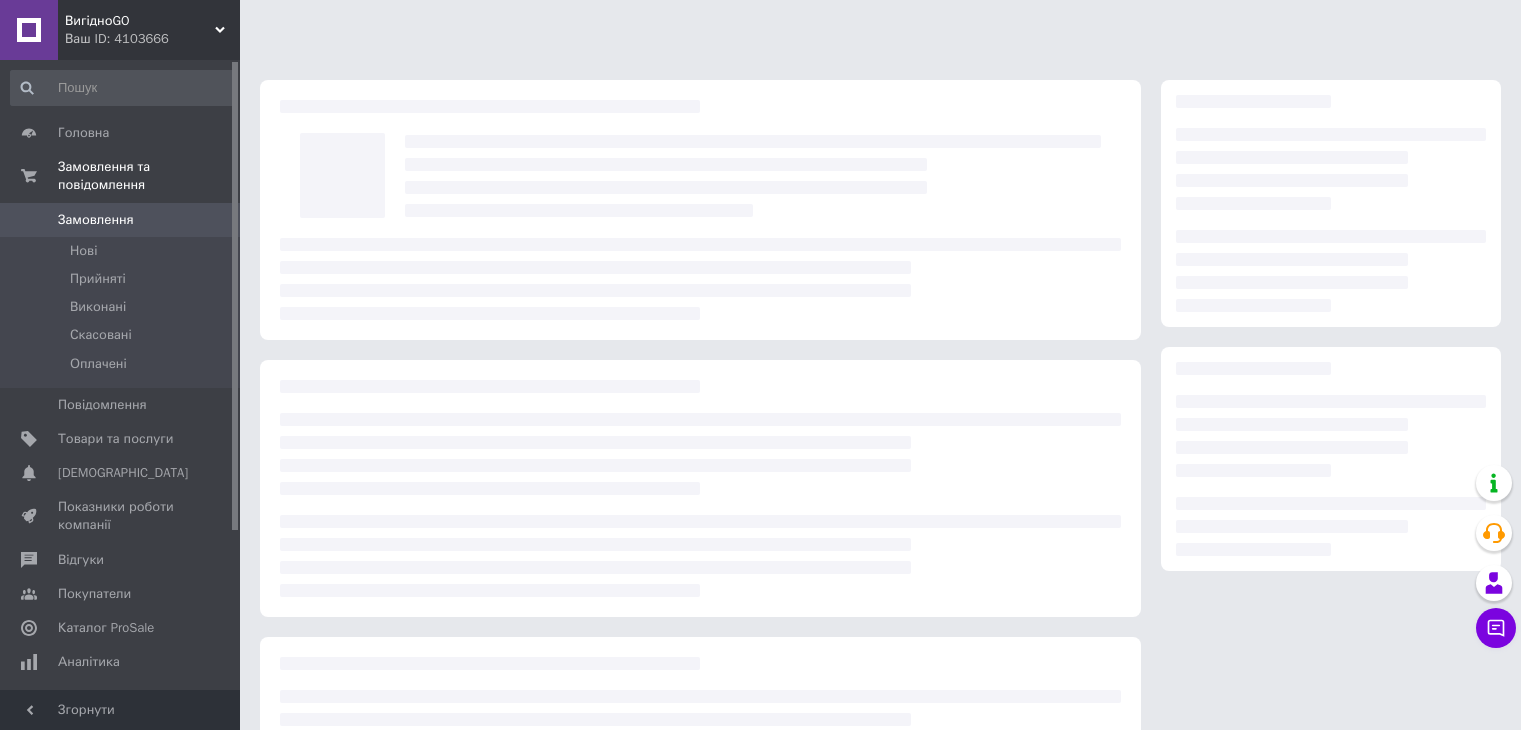 scroll, scrollTop: 0, scrollLeft: 0, axis: both 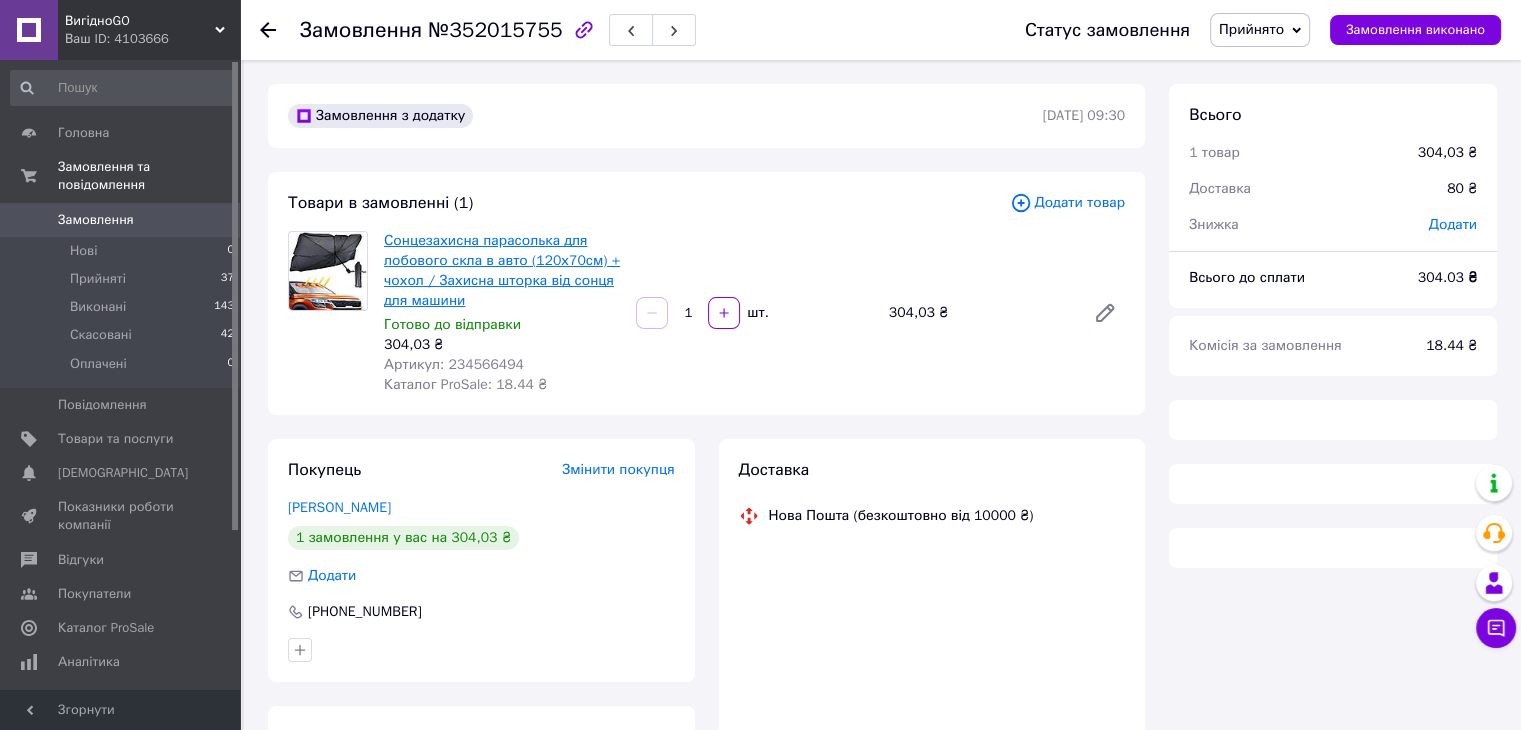 click on "Сонцезахисна парасолька для лобового скла в авто (120х70см) + чохол / Захисна шторка від сонця для машини" at bounding box center [502, 270] 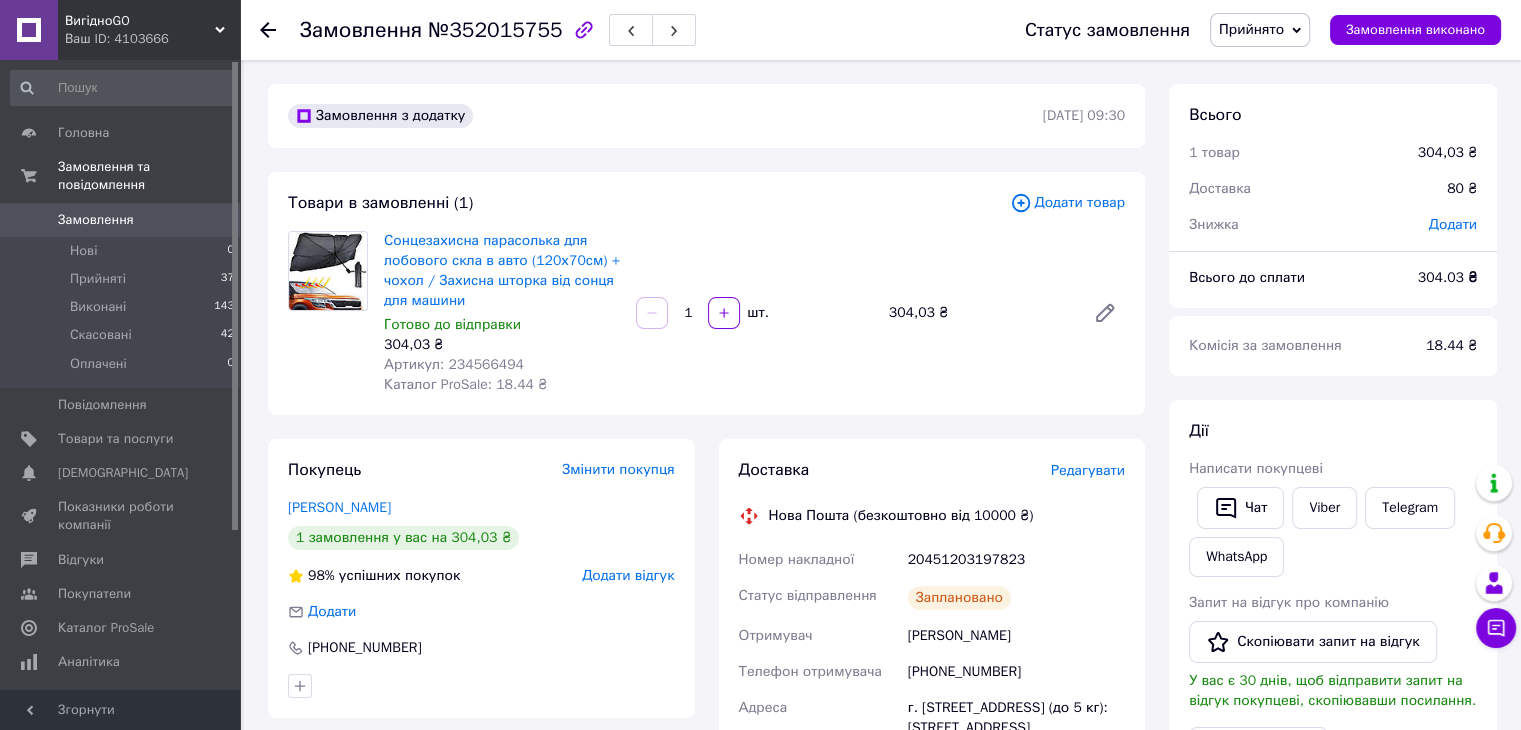 click on "Замовлення 0" at bounding box center (123, 220) 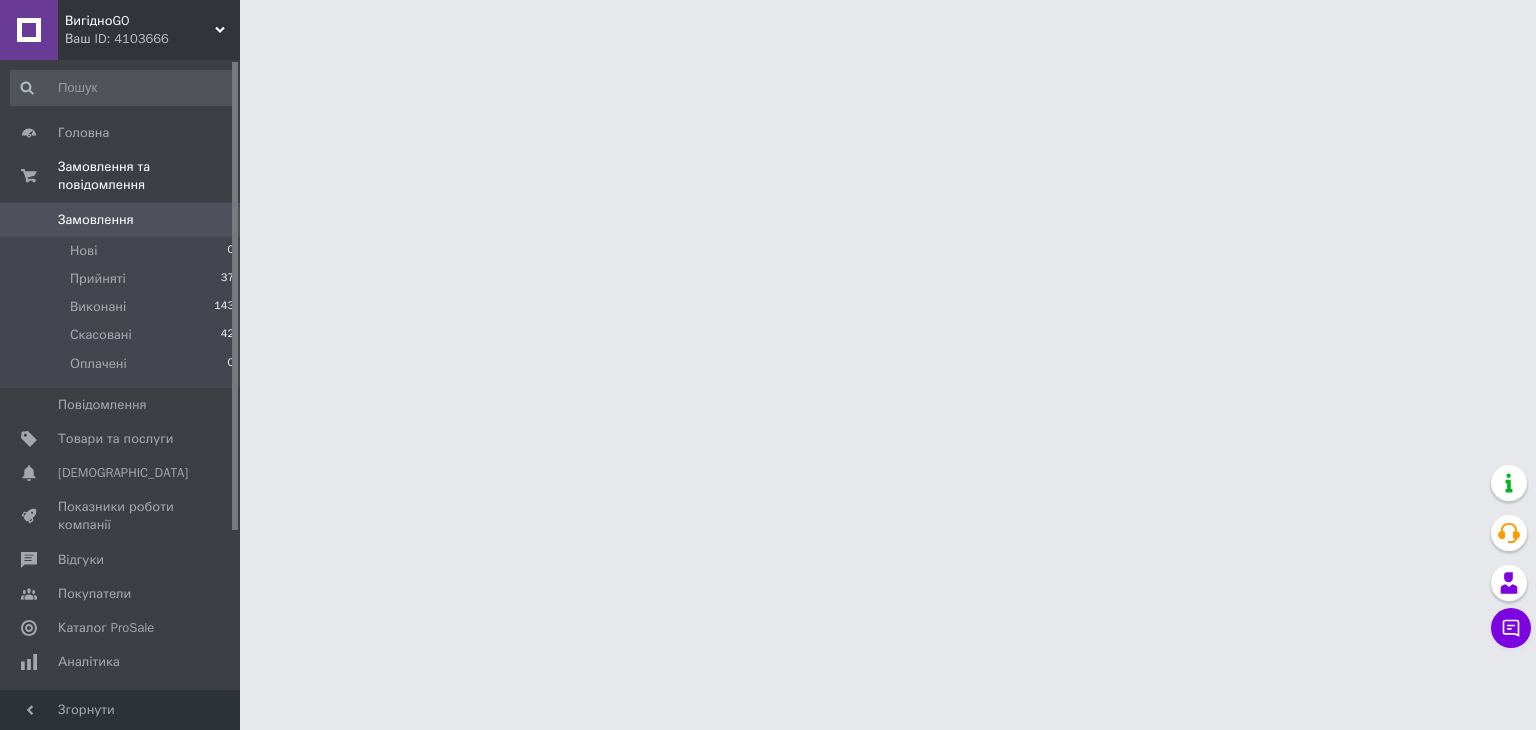 click on "Ваш ID: 4103666" at bounding box center [152, 39] 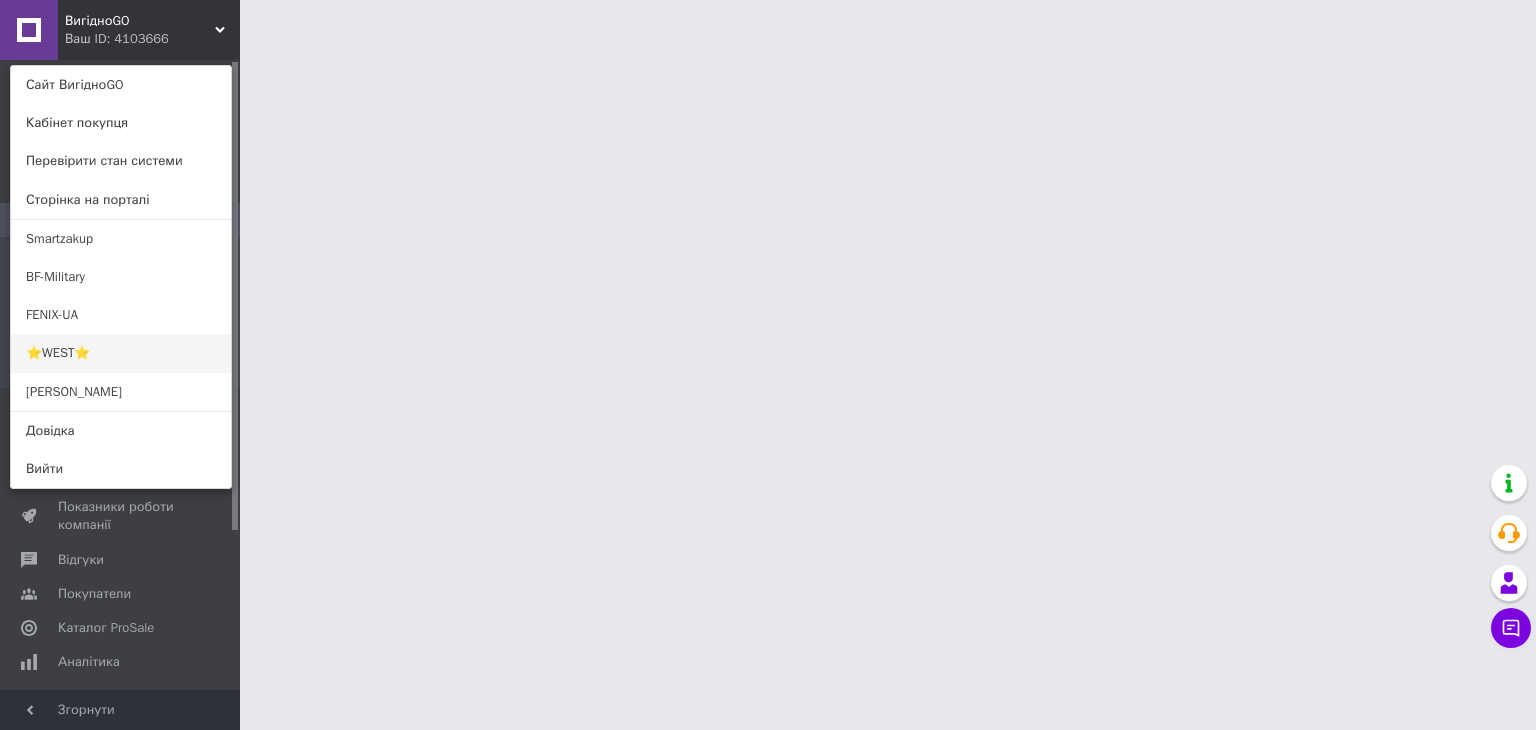 click on "⭐️WEST⭐️" at bounding box center (121, 353) 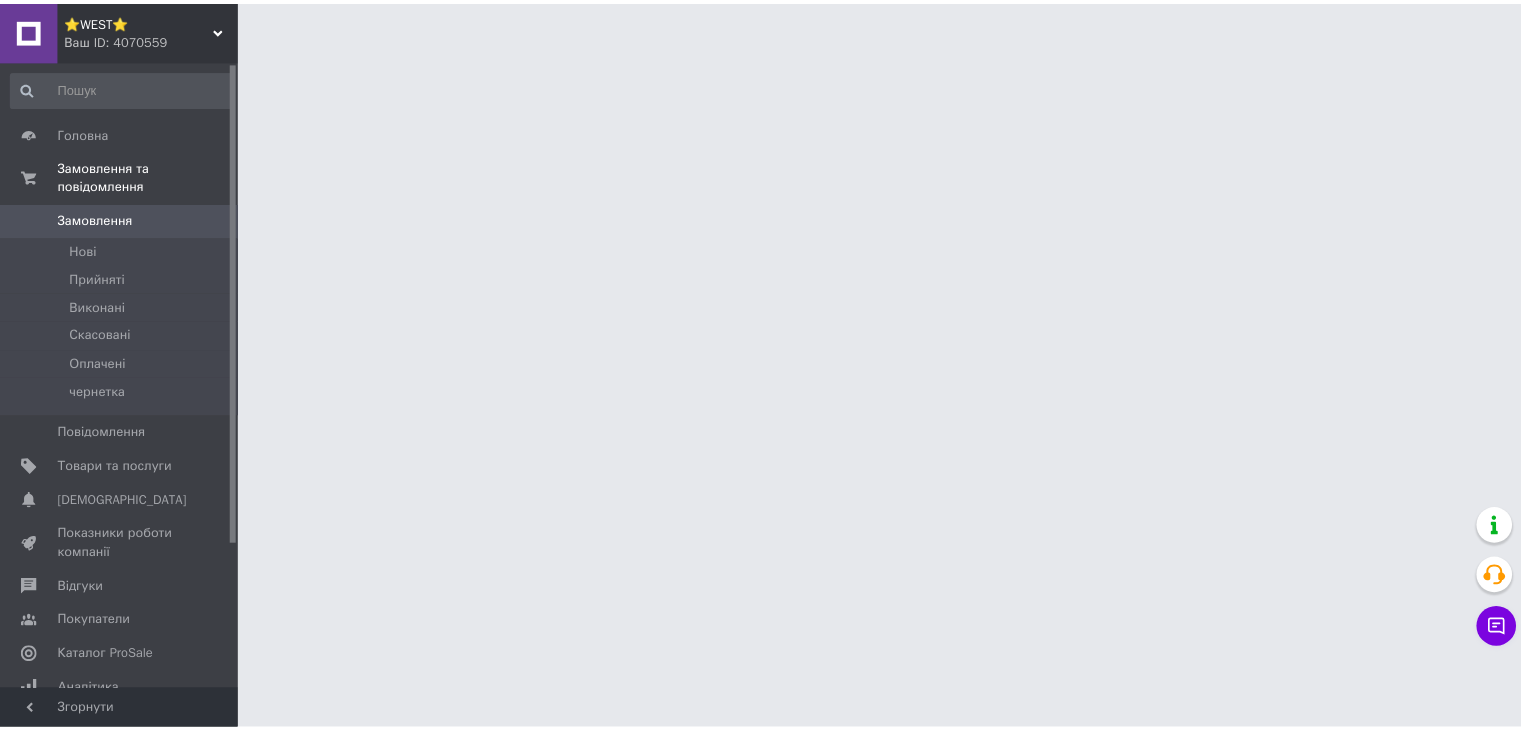 scroll, scrollTop: 0, scrollLeft: 0, axis: both 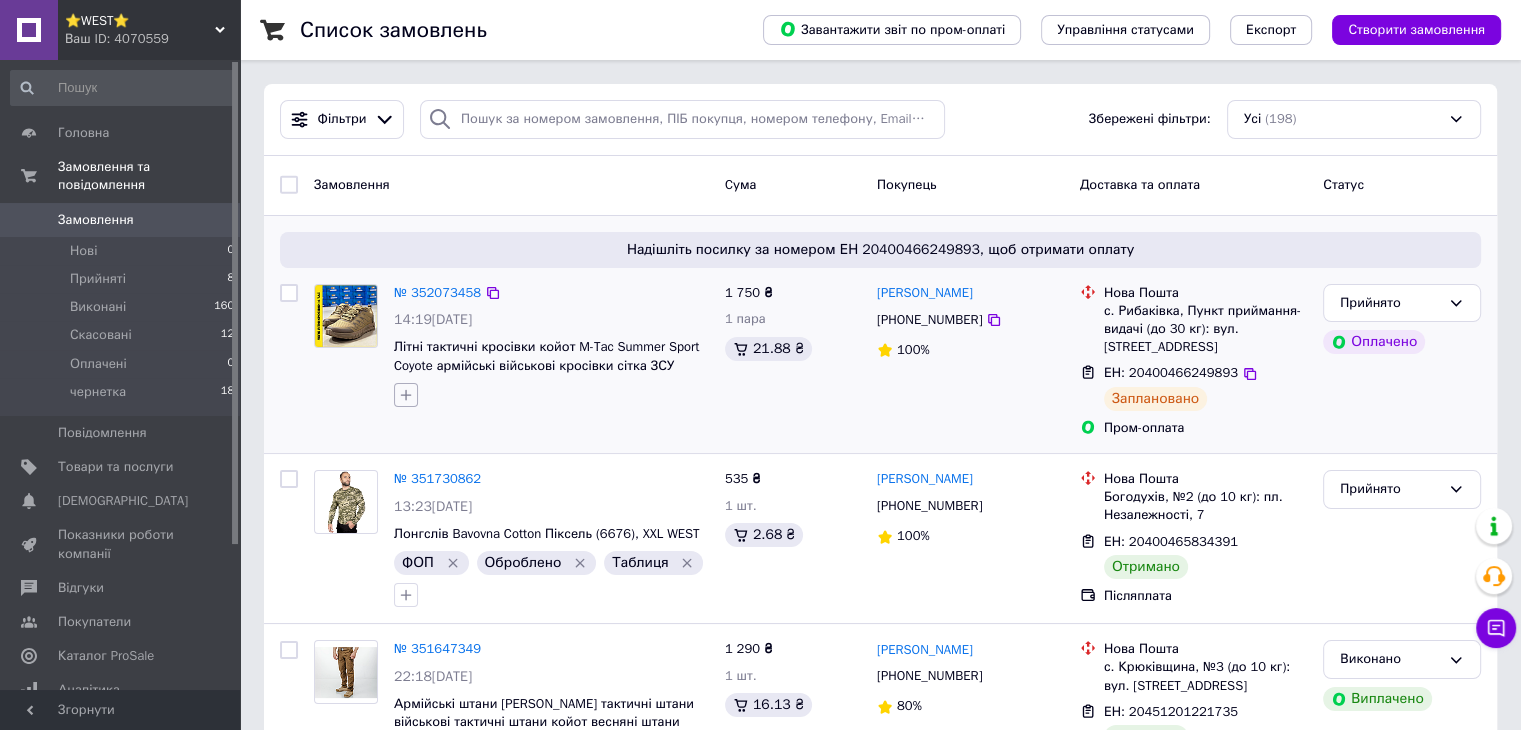 click 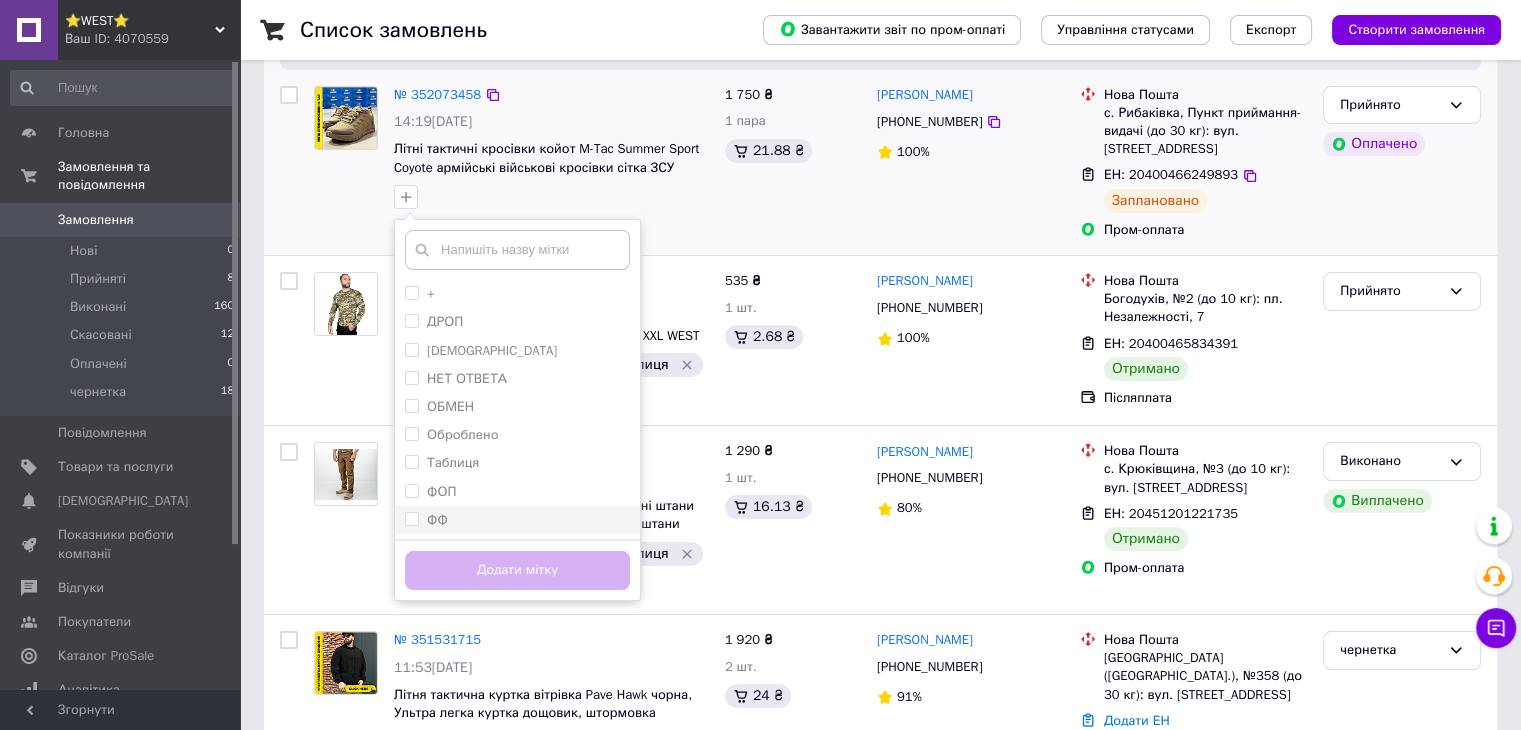 scroll, scrollTop: 200, scrollLeft: 0, axis: vertical 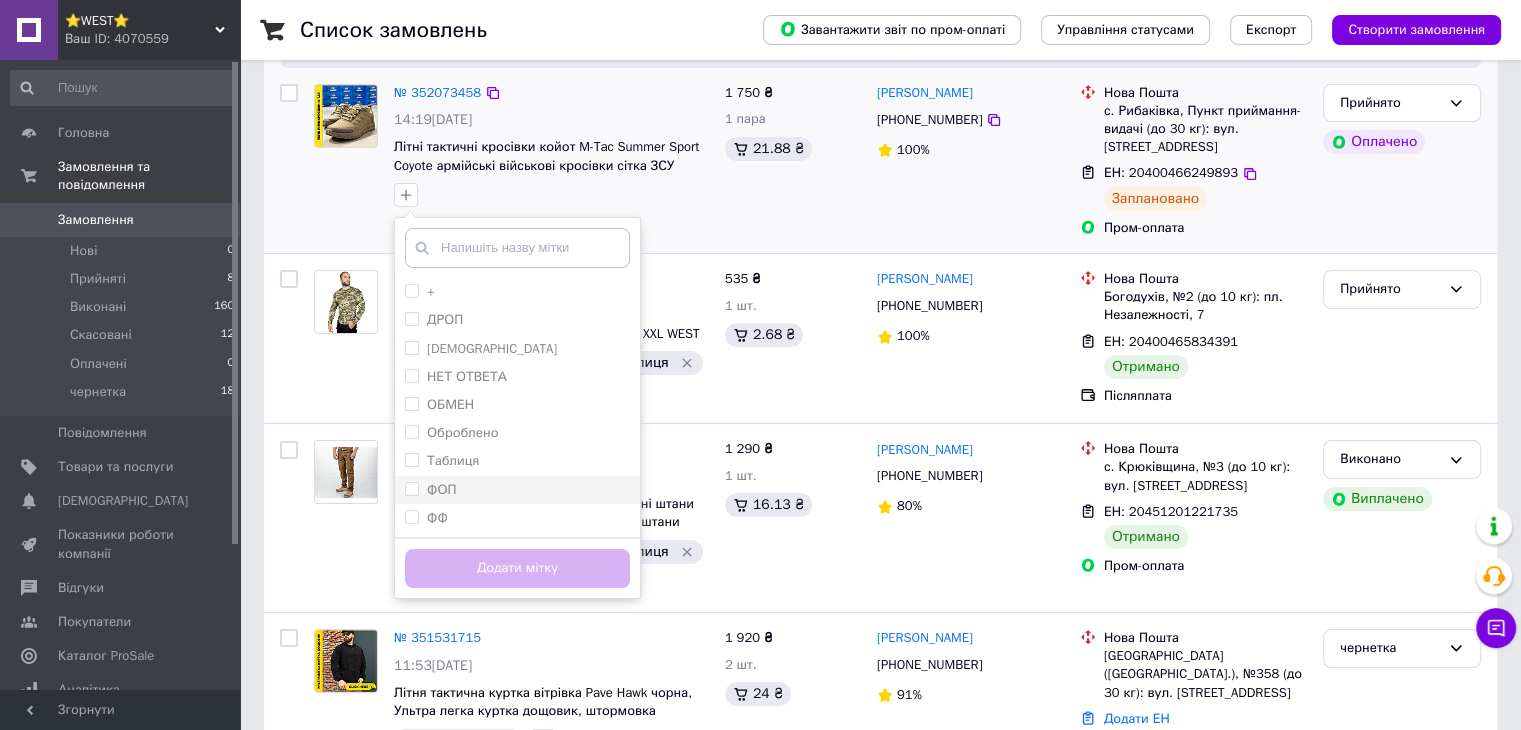 click on "ФОП" at bounding box center [517, 490] 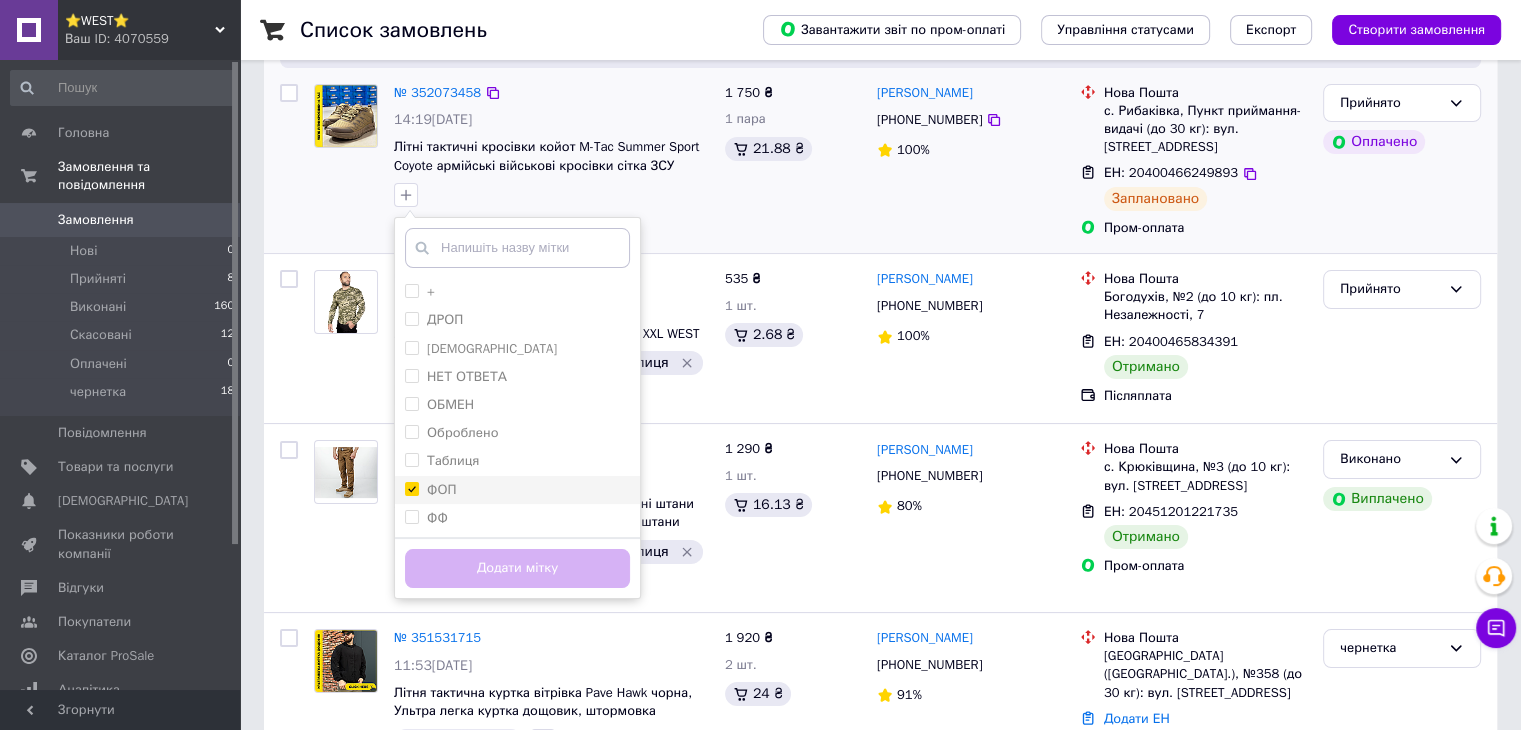 checkbox on "true" 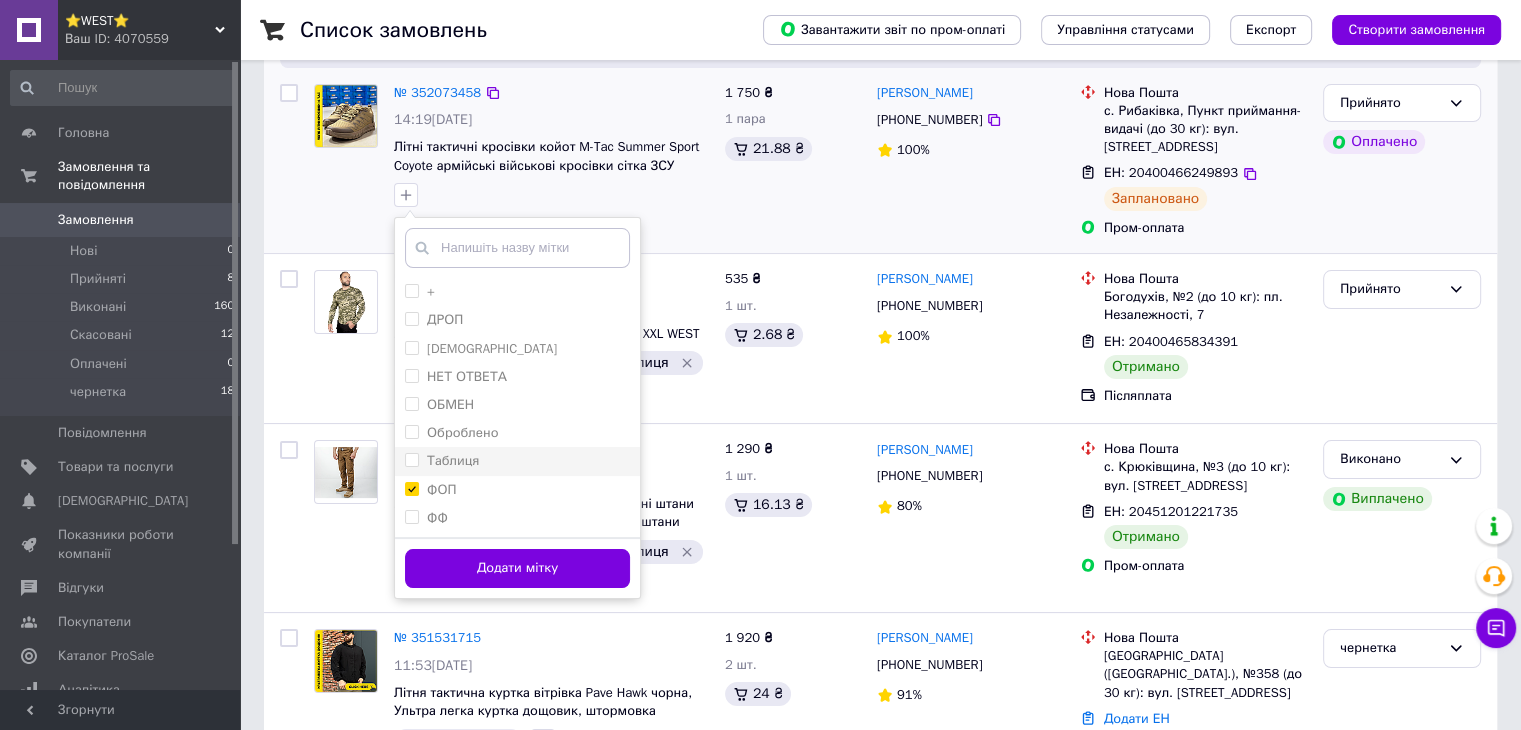 click on "Таблиця" at bounding box center (517, 461) 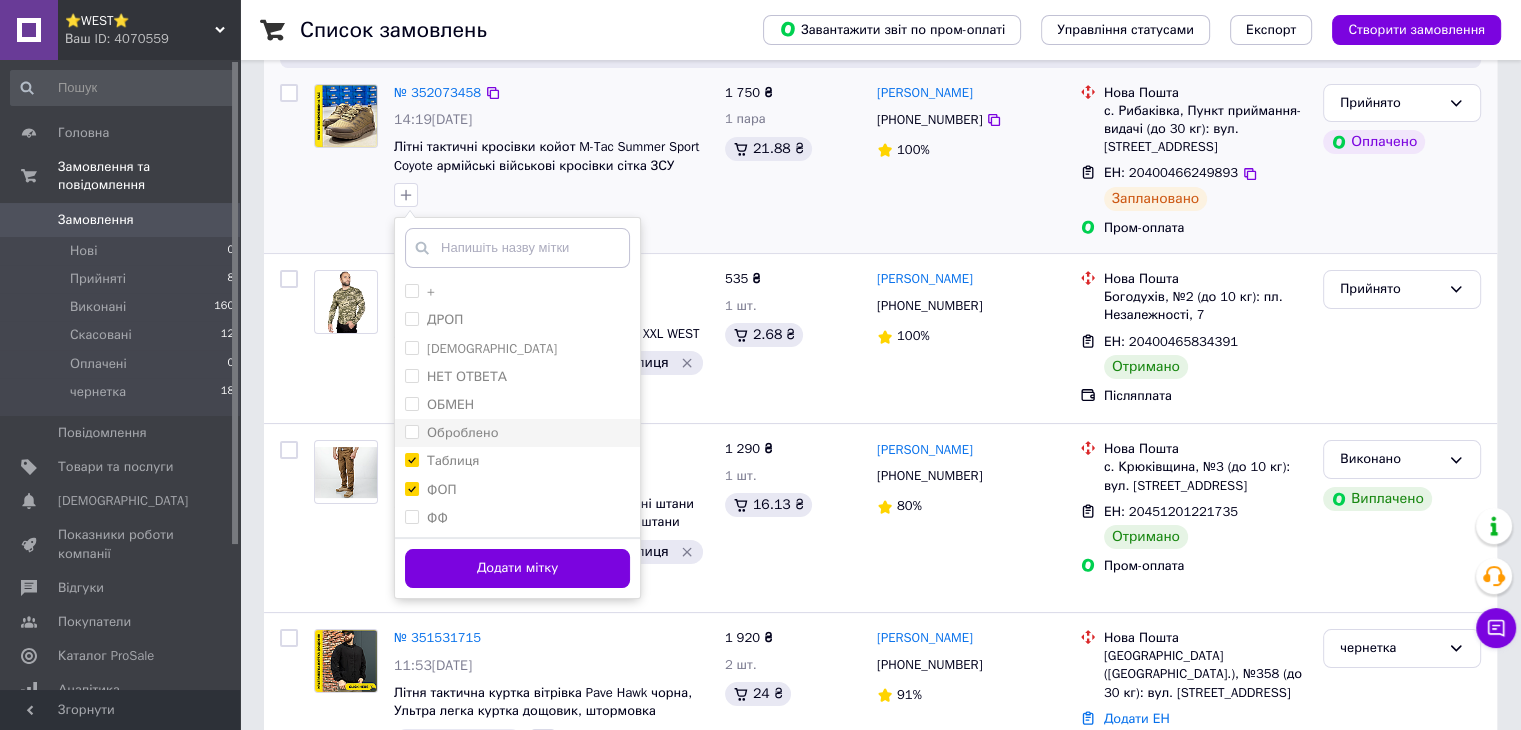 checkbox on "true" 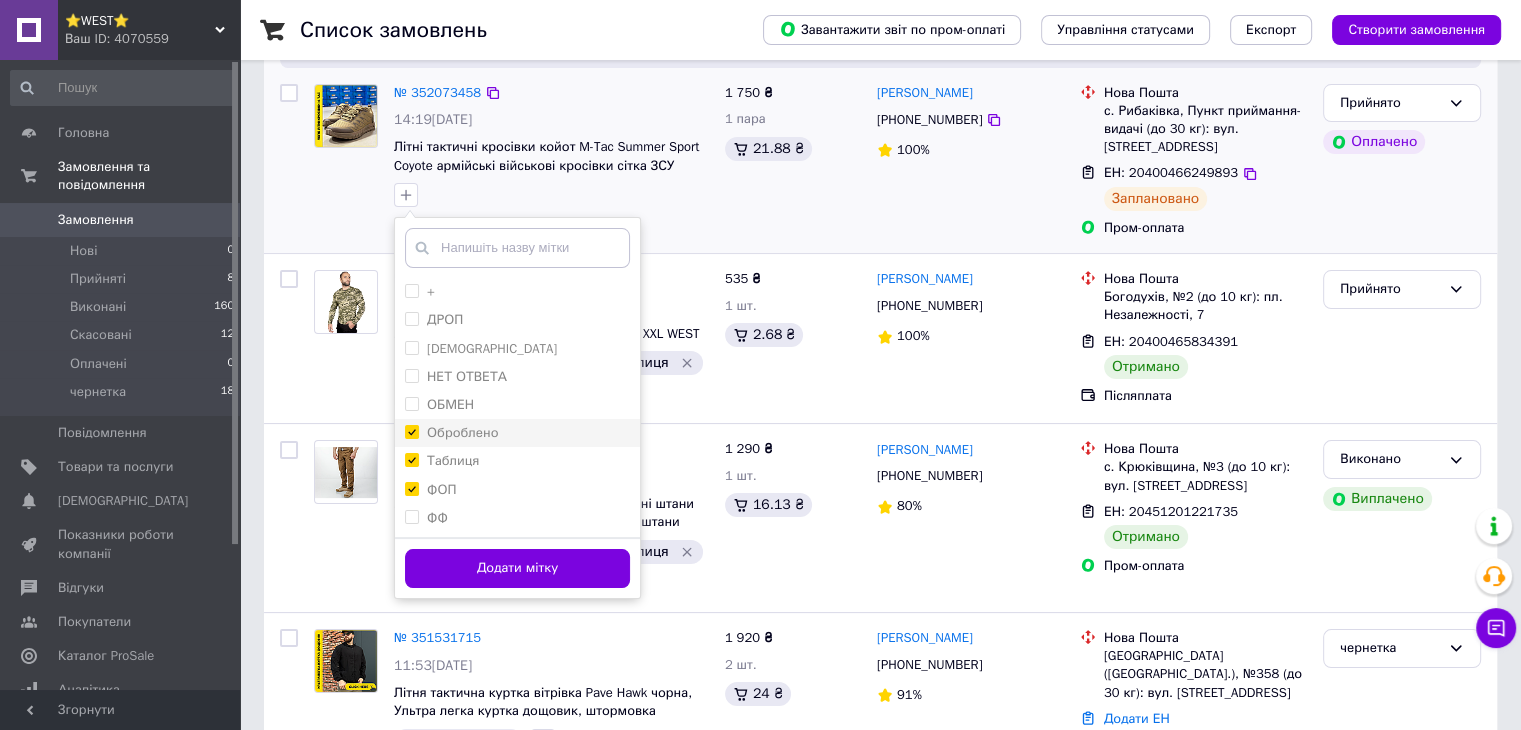 checkbox on "true" 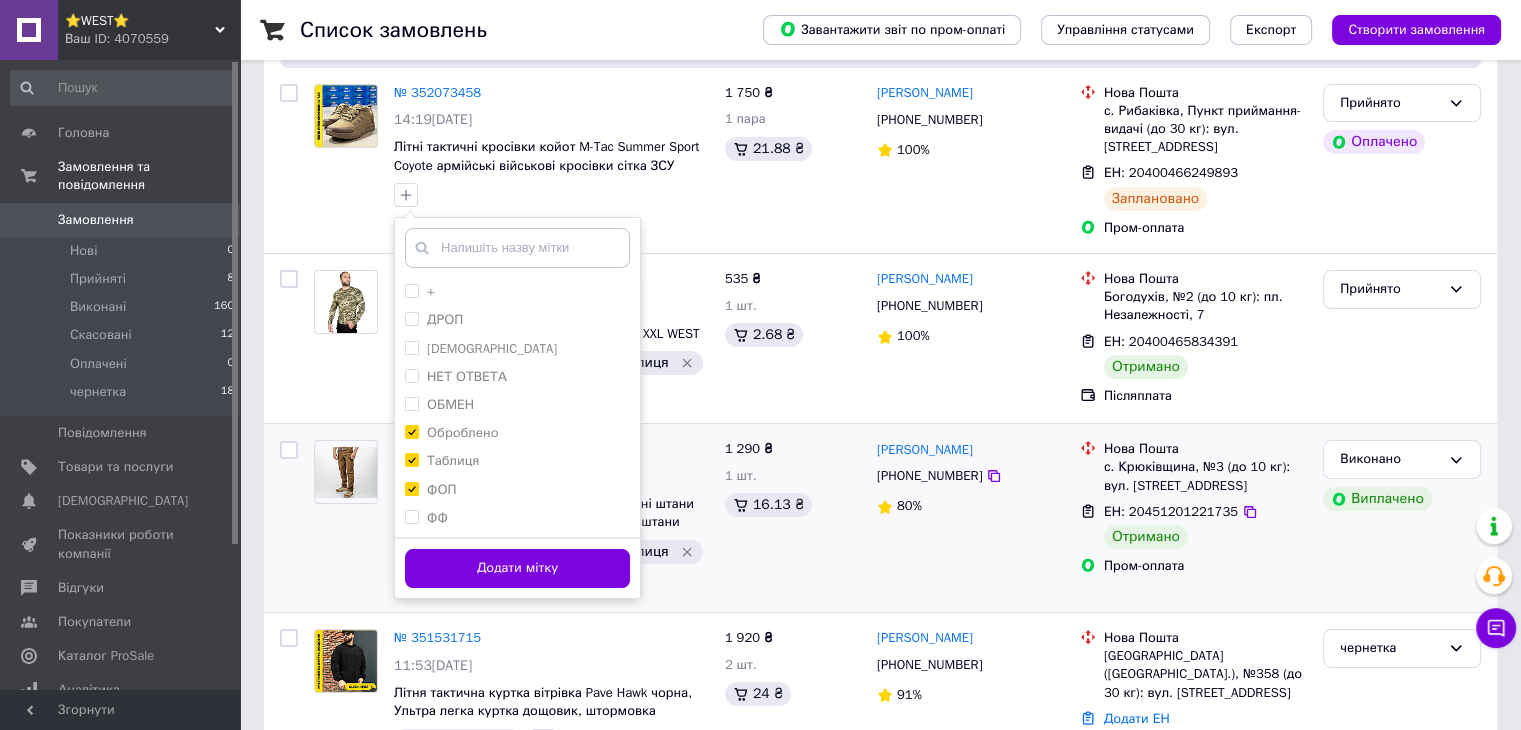 click on "Додати мітку" at bounding box center (517, 568) 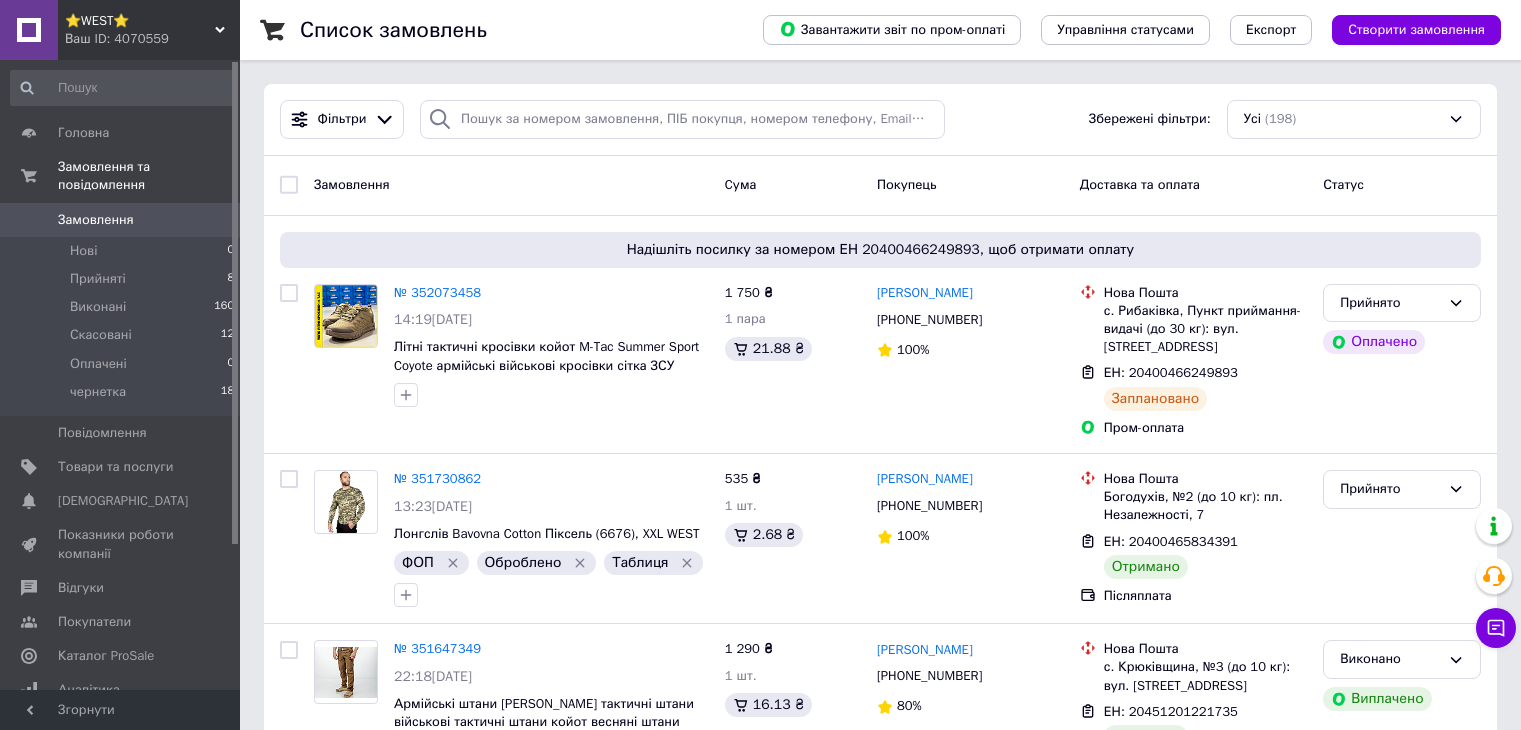 scroll, scrollTop: 200, scrollLeft: 0, axis: vertical 